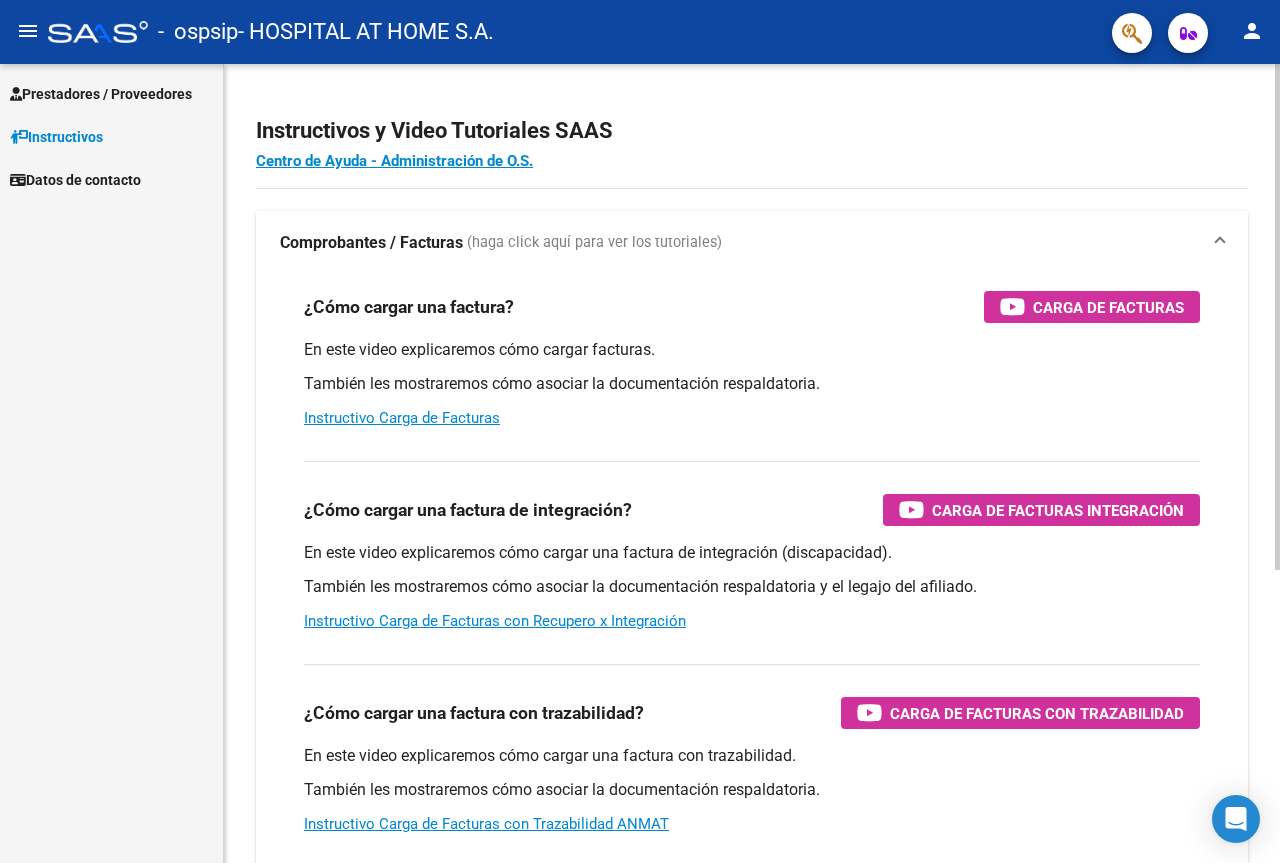 scroll, scrollTop: 0, scrollLeft: 0, axis: both 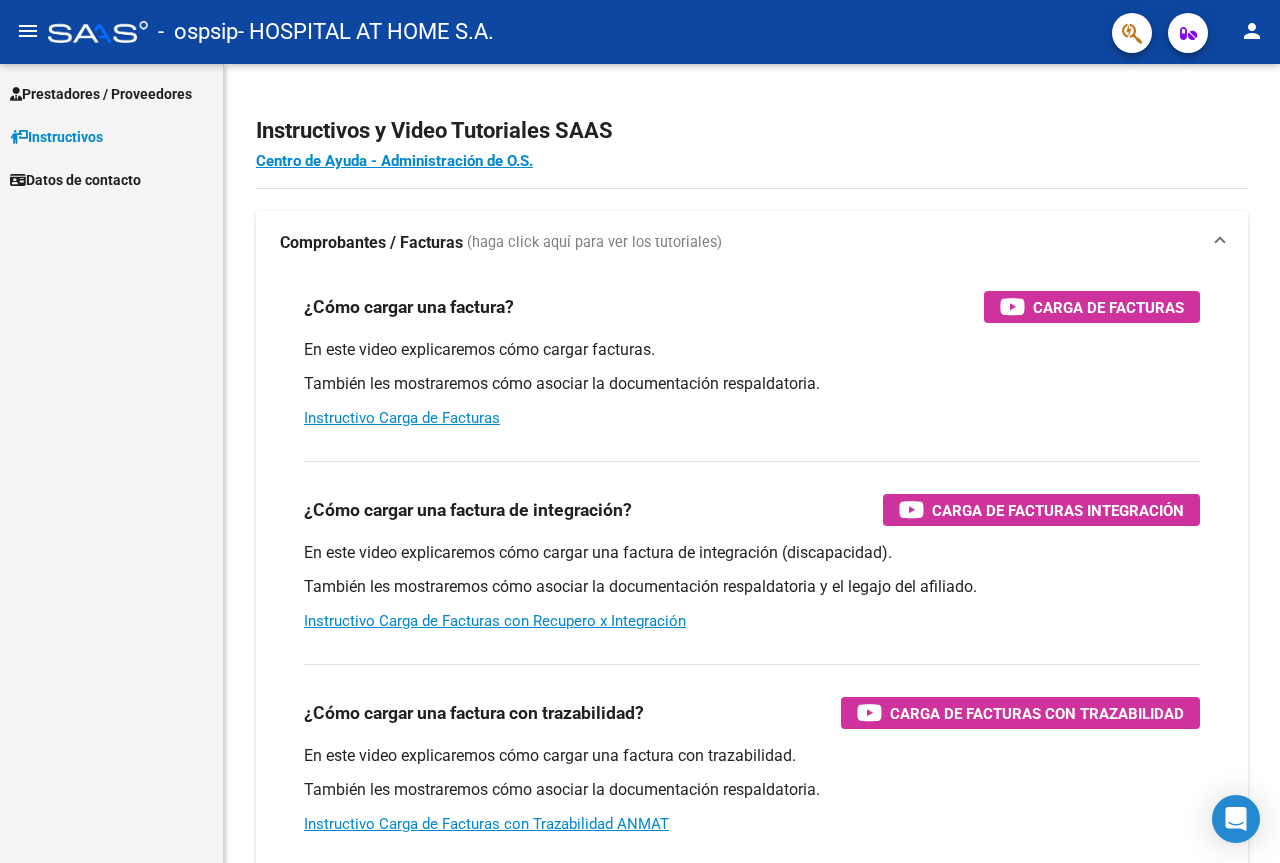 click on "Prestadores / Proveedores" at bounding box center (101, 94) 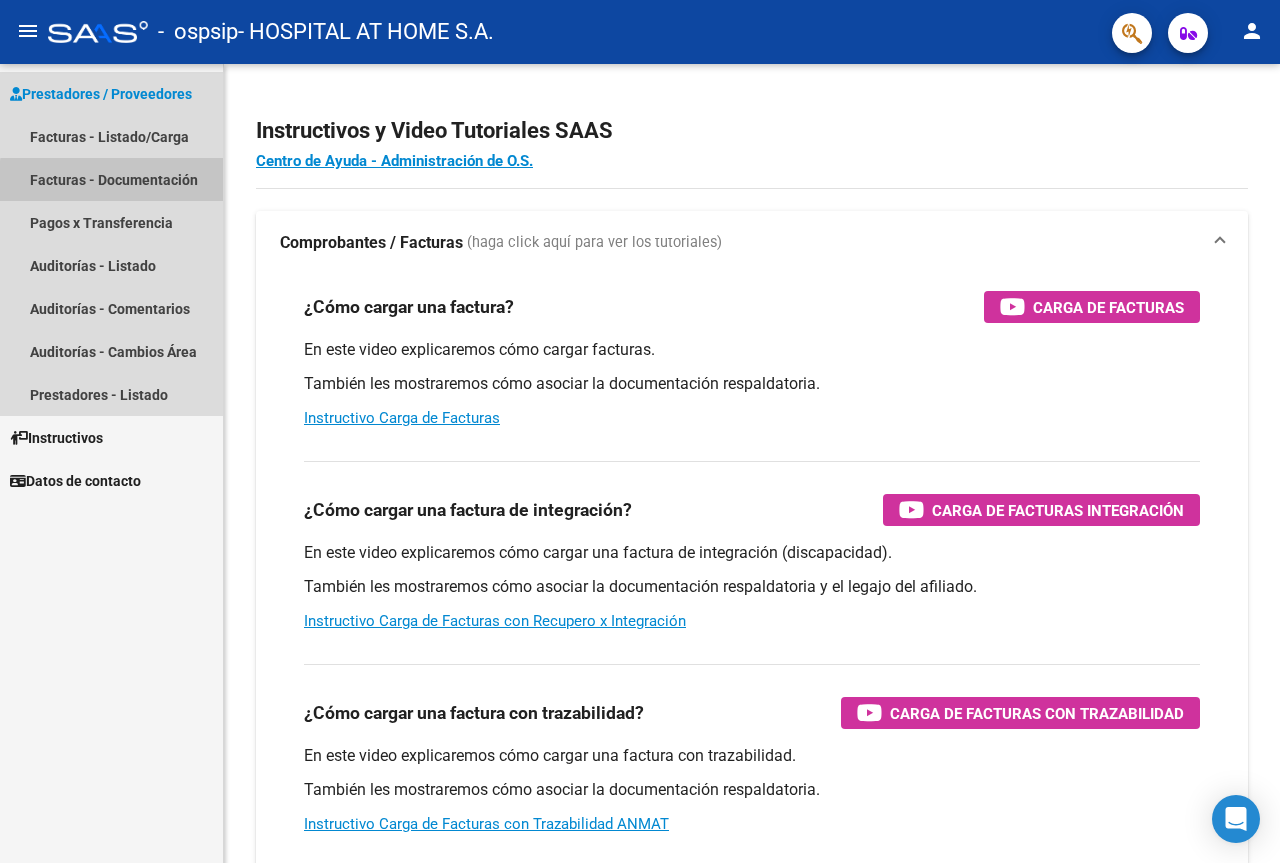 click on "Facturas - Documentación" at bounding box center [111, 179] 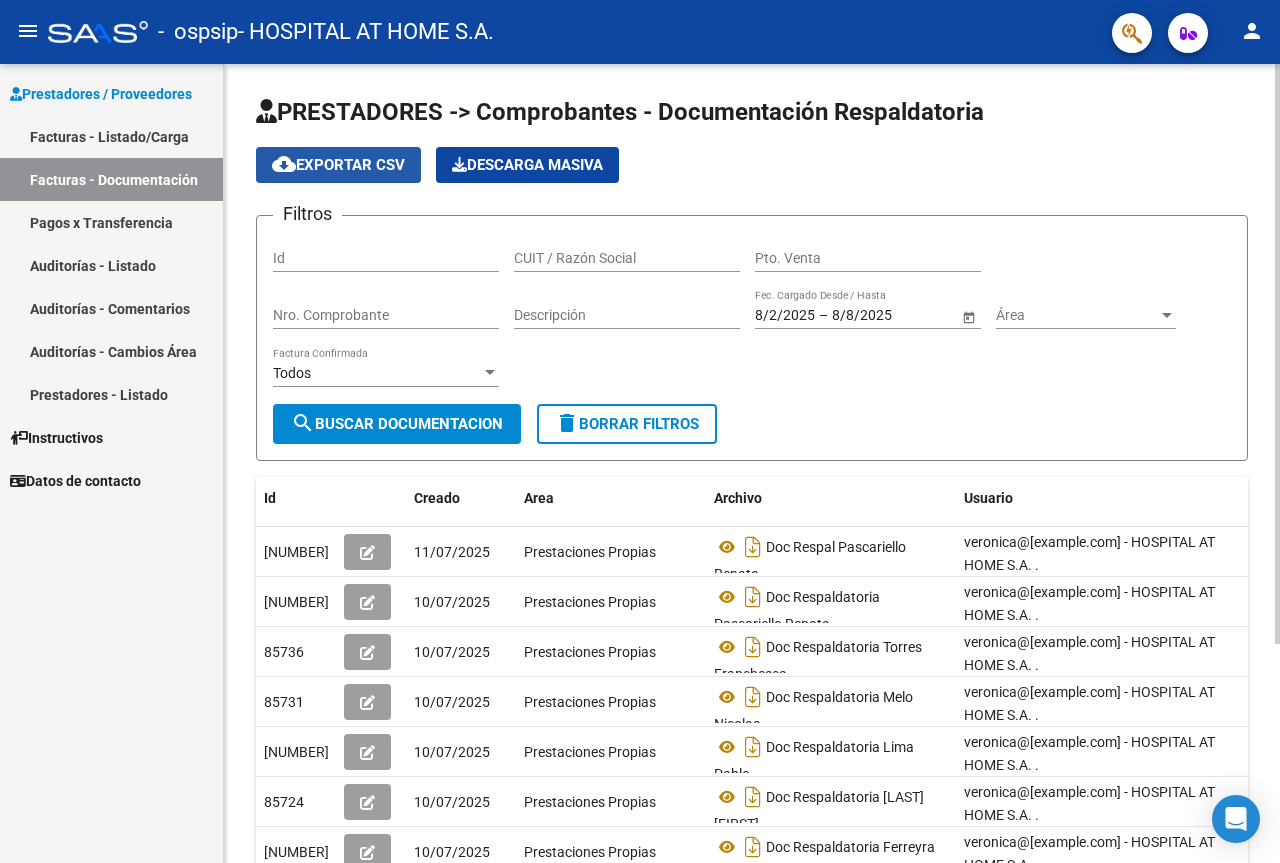 click on "cloud_download  Exportar CSV" 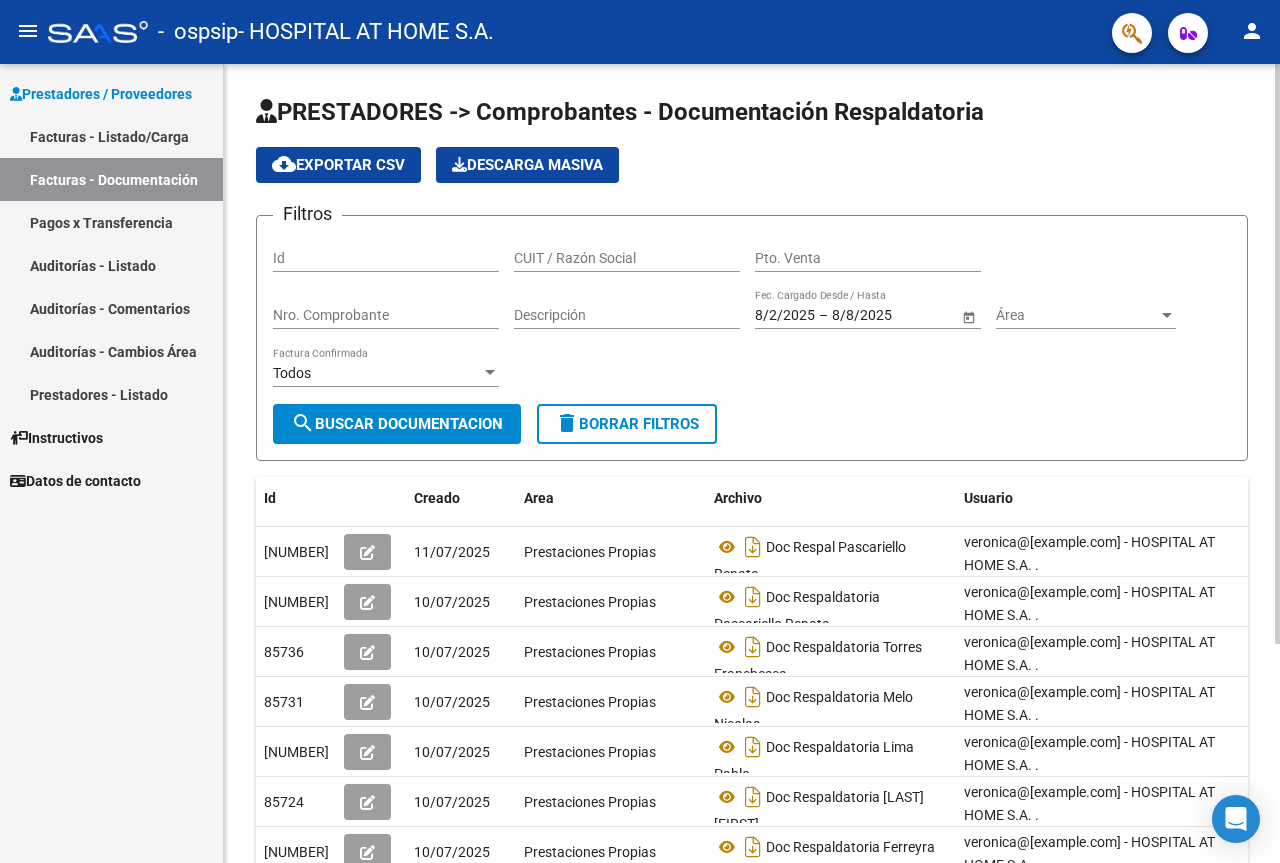 click on "PRESTADORES -> Comprobantes - Documentación Respaldatoria cloud_download Exportar CSV Descarga Masiva Filtros Id CUIT / Razón Social Pto. Venta Nro. Comprobante Descripción 8/2/2025 8/2/2025 – 8/8/2025 8/8/2025 Fec. Cargado Desde / Hasta Área Área Todos Factura Confirmada search Buscar Documentacion delete Borrar Filtros" 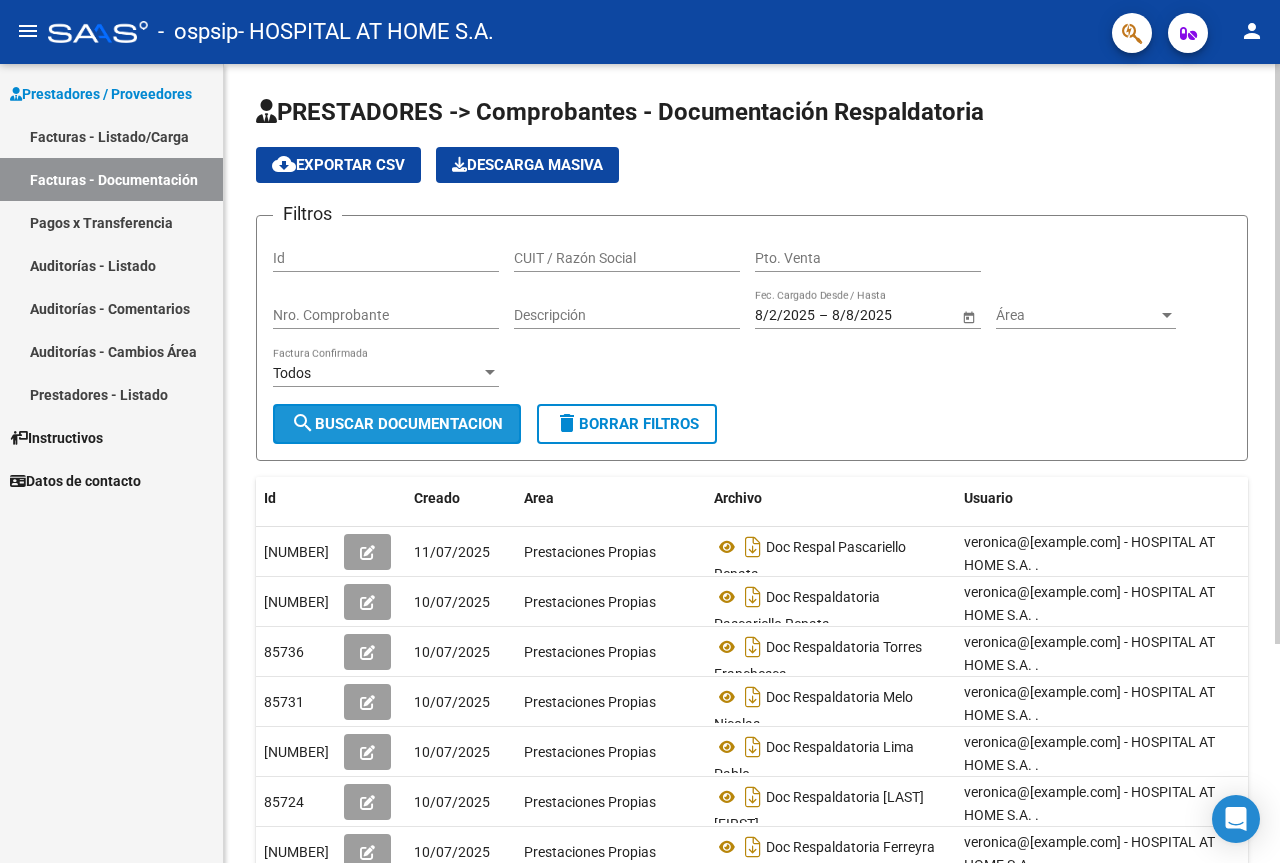 click on "search  Buscar Documentacion" 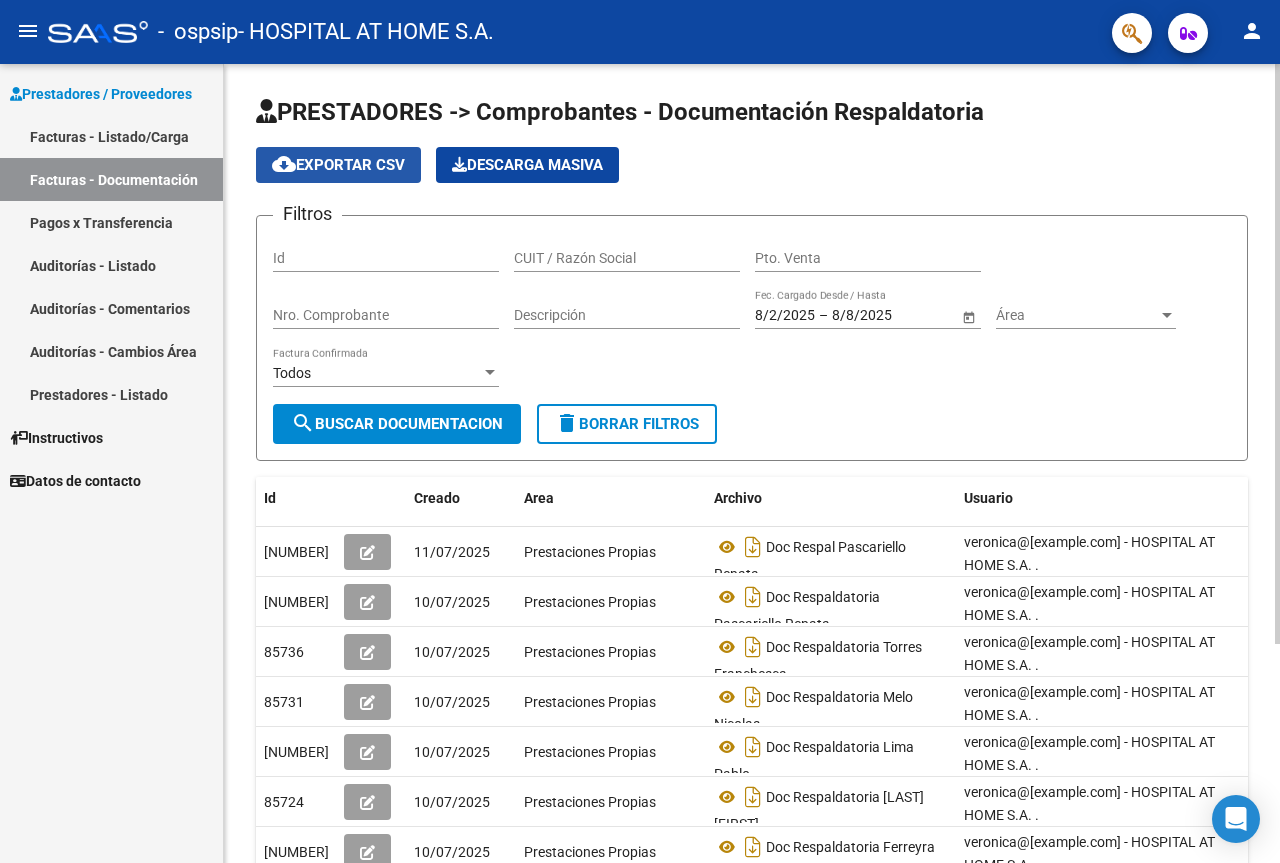 click on "cloud_download  Exportar CSV" 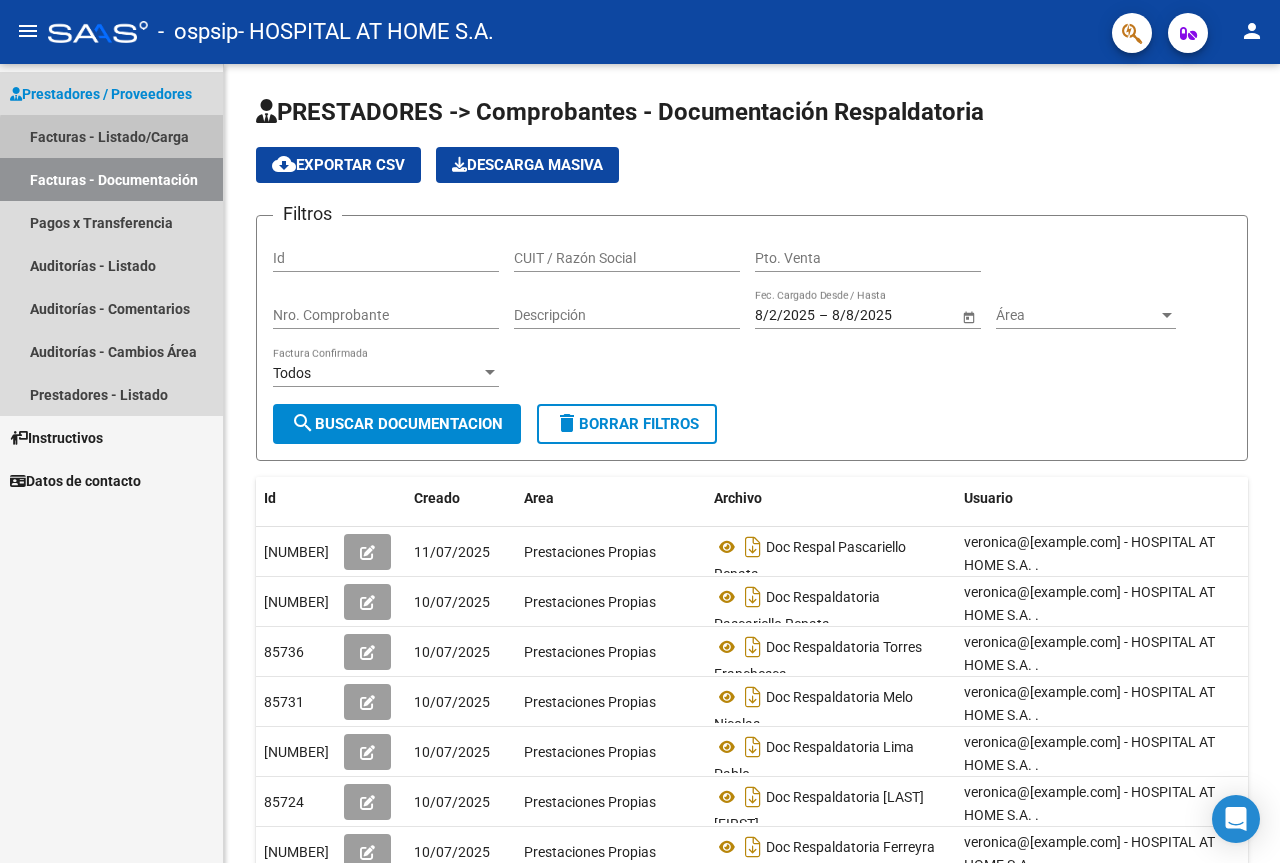 click on "Facturas - Listado/Carga" at bounding box center (111, 136) 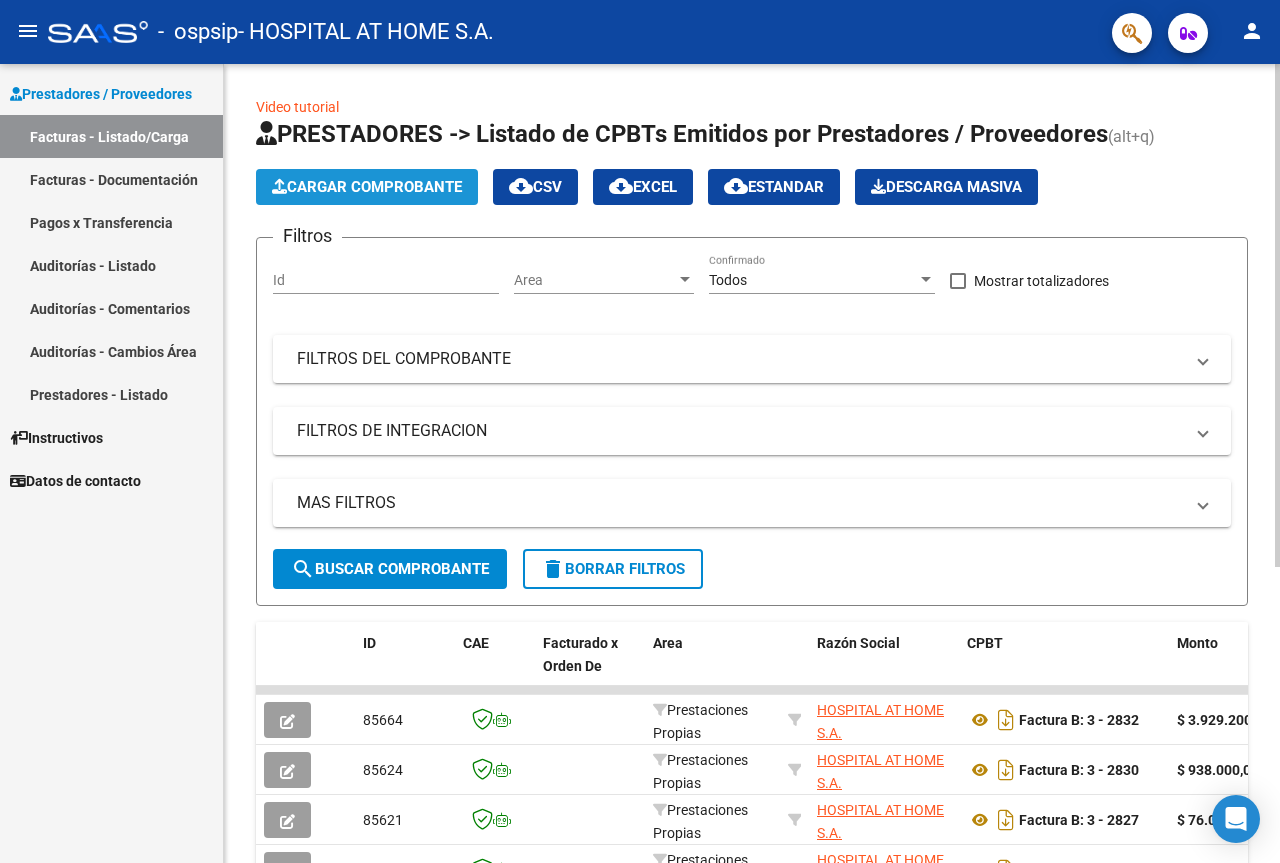 click on "Cargar Comprobante" 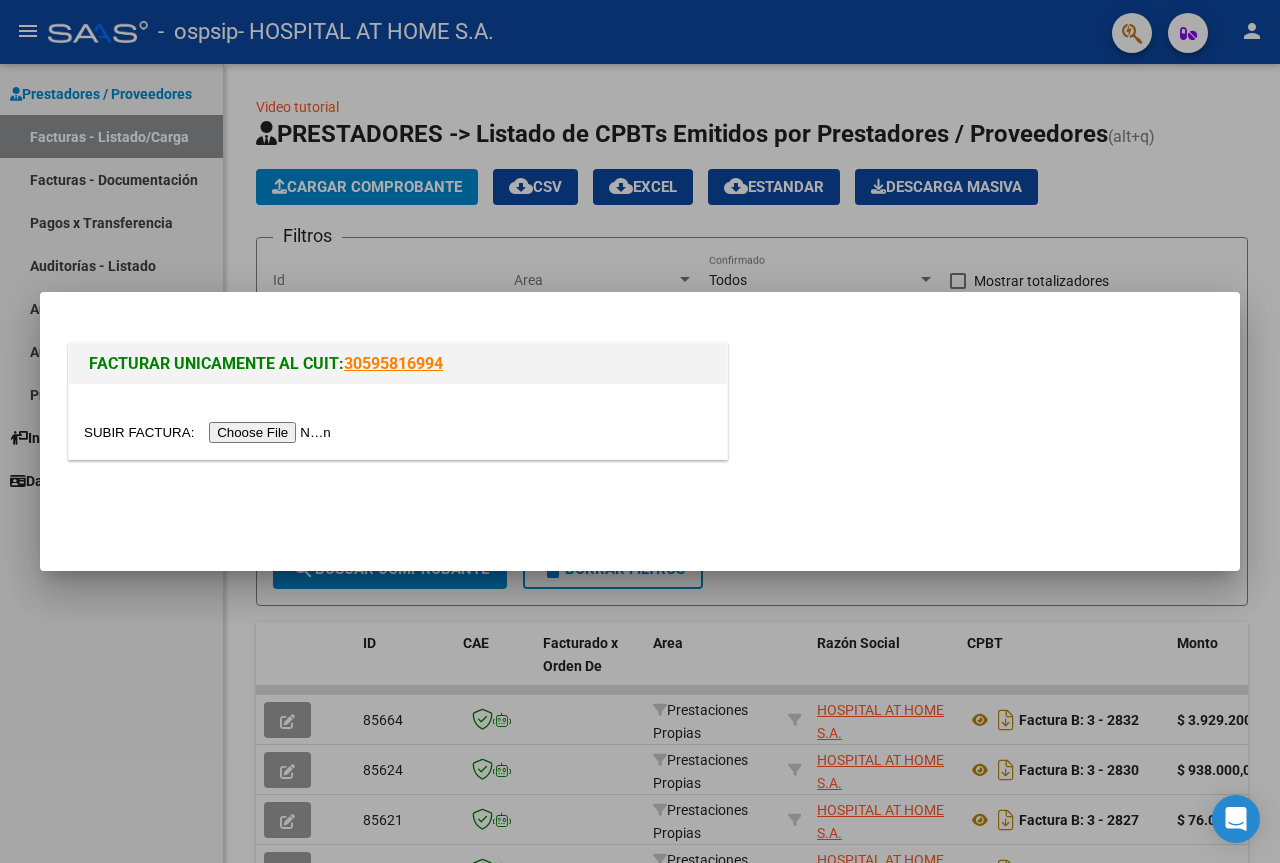 click at bounding box center [210, 432] 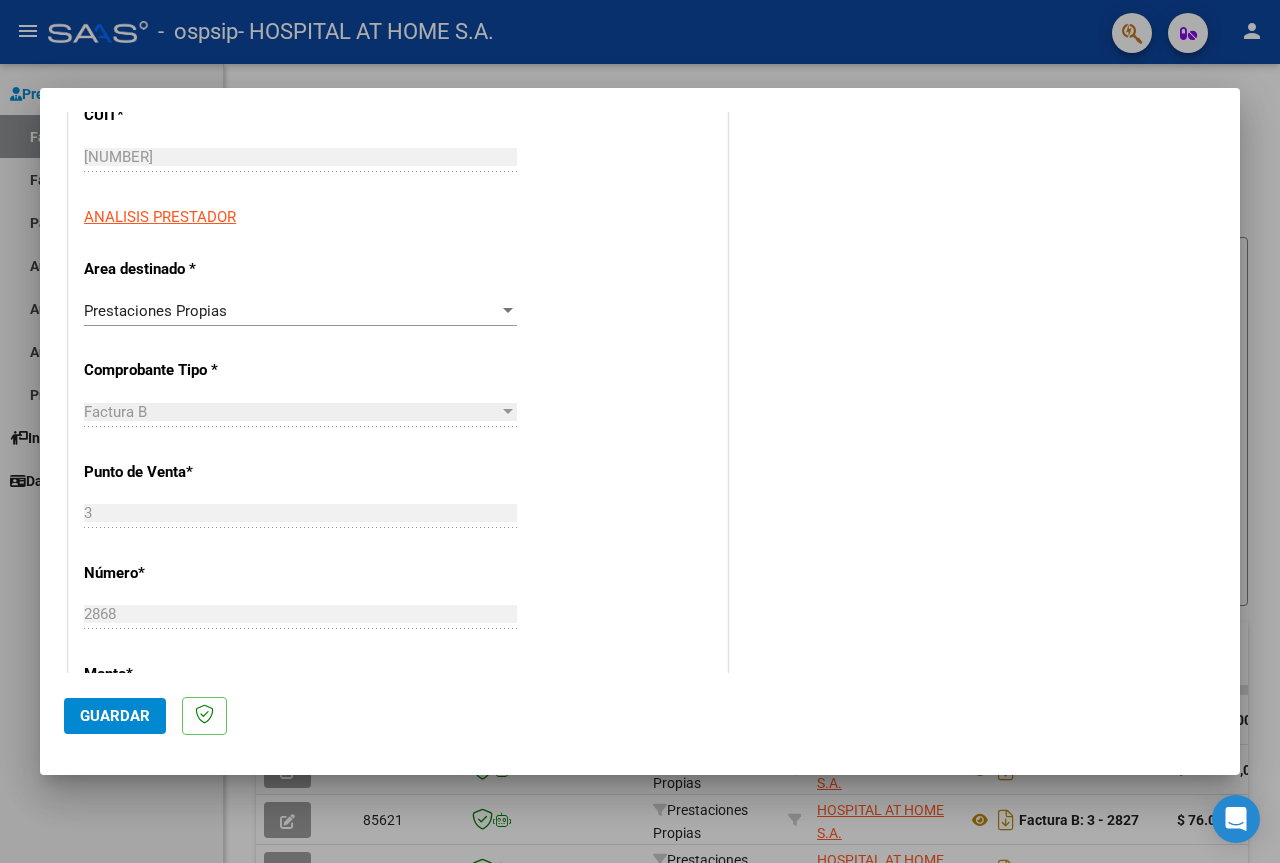 scroll, scrollTop: 400, scrollLeft: 0, axis: vertical 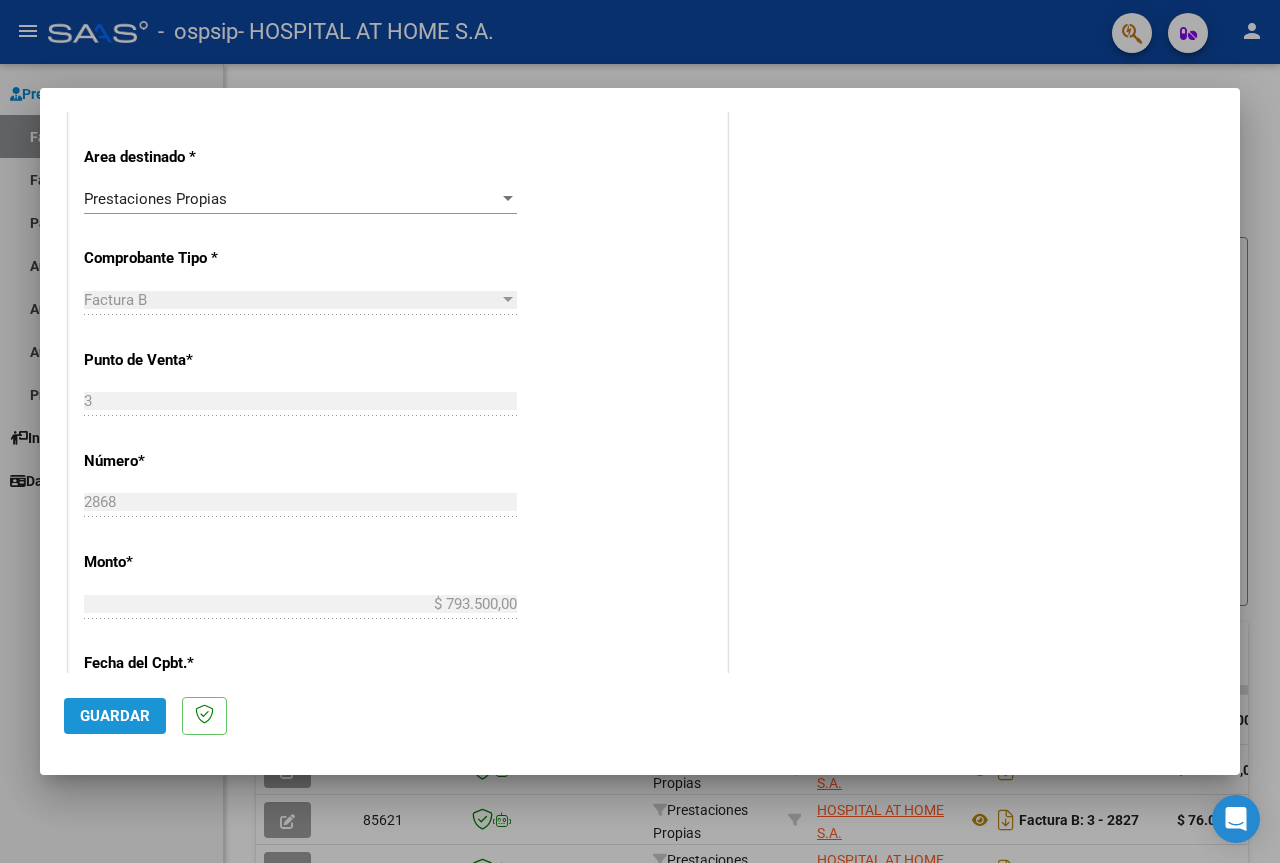 click on "Guardar" 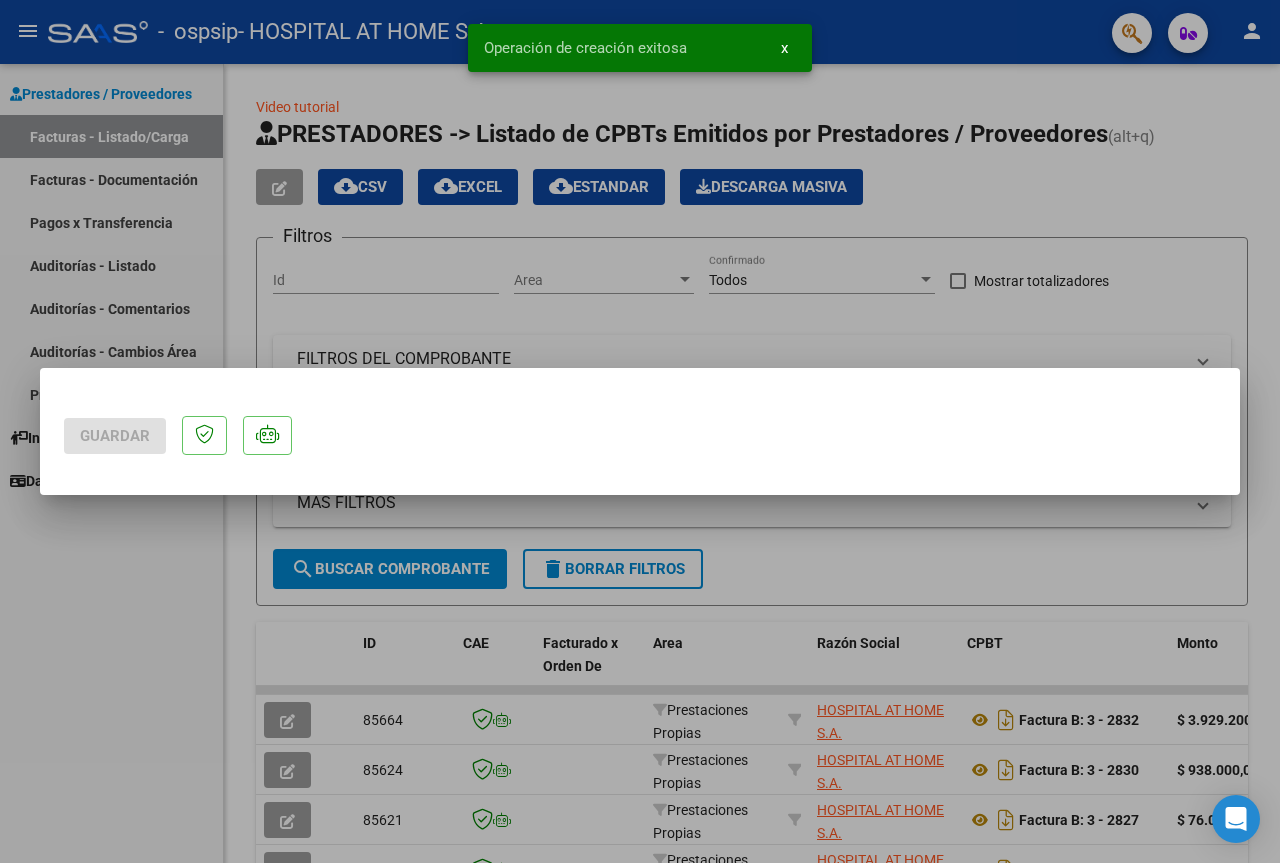 scroll, scrollTop: 0, scrollLeft: 0, axis: both 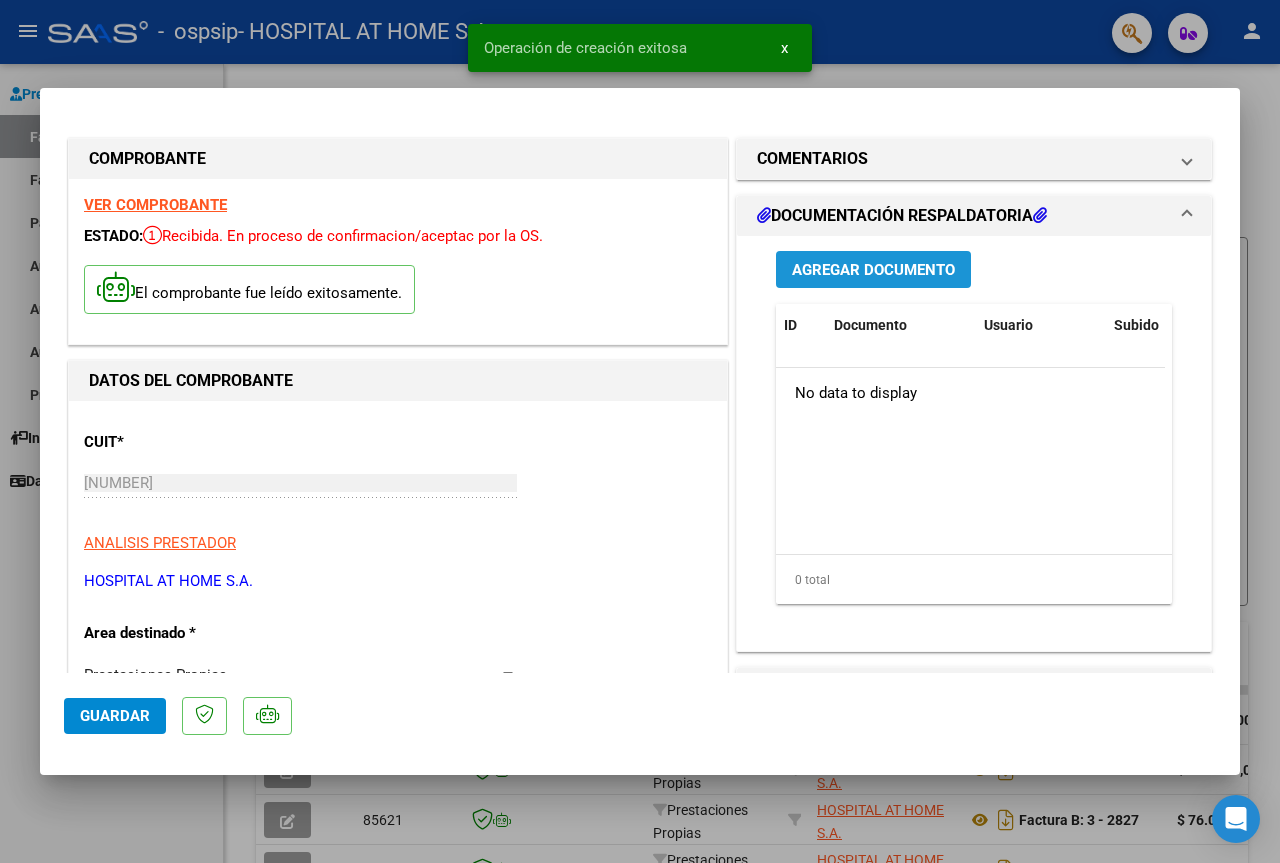 click on "Agregar Documento" at bounding box center (873, 270) 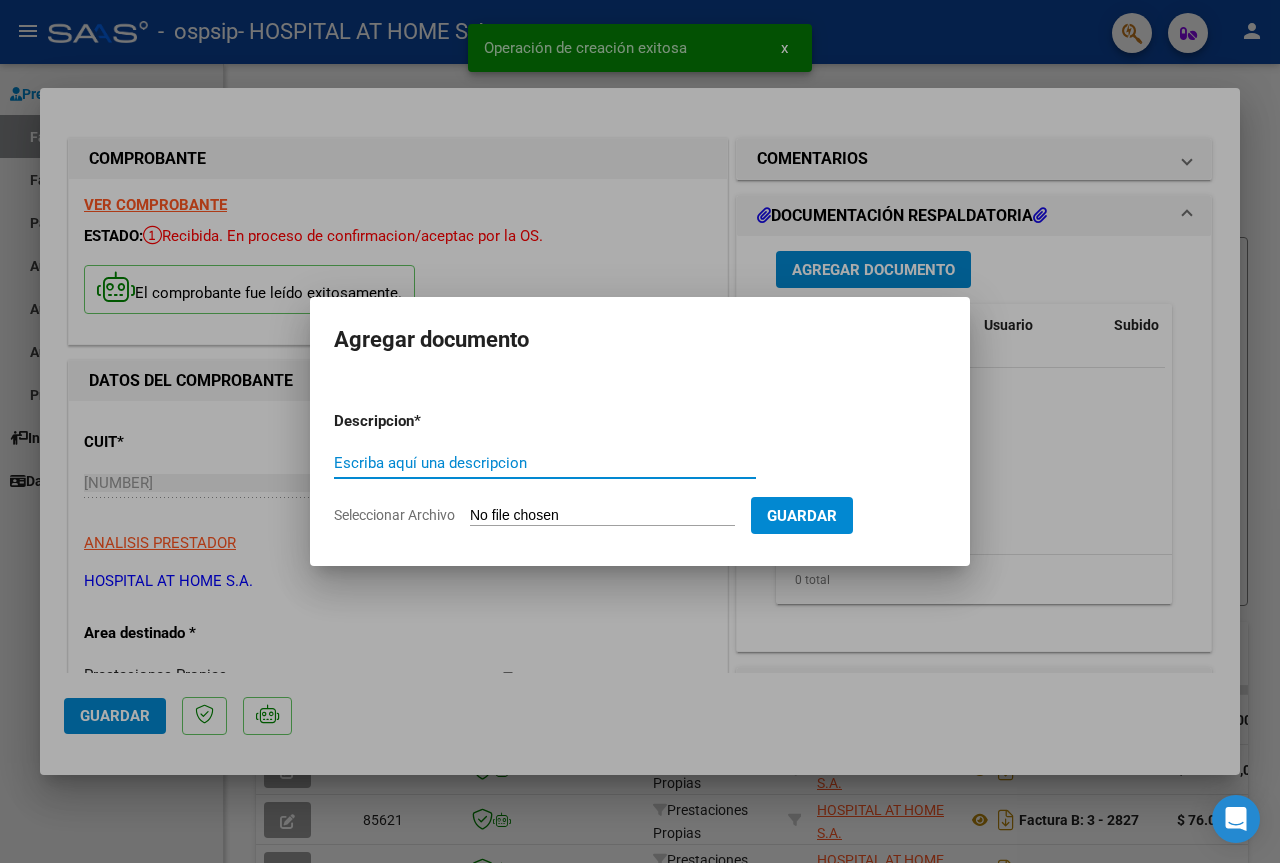click on "Escriba aquí una descripcion" at bounding box center [545, 463] 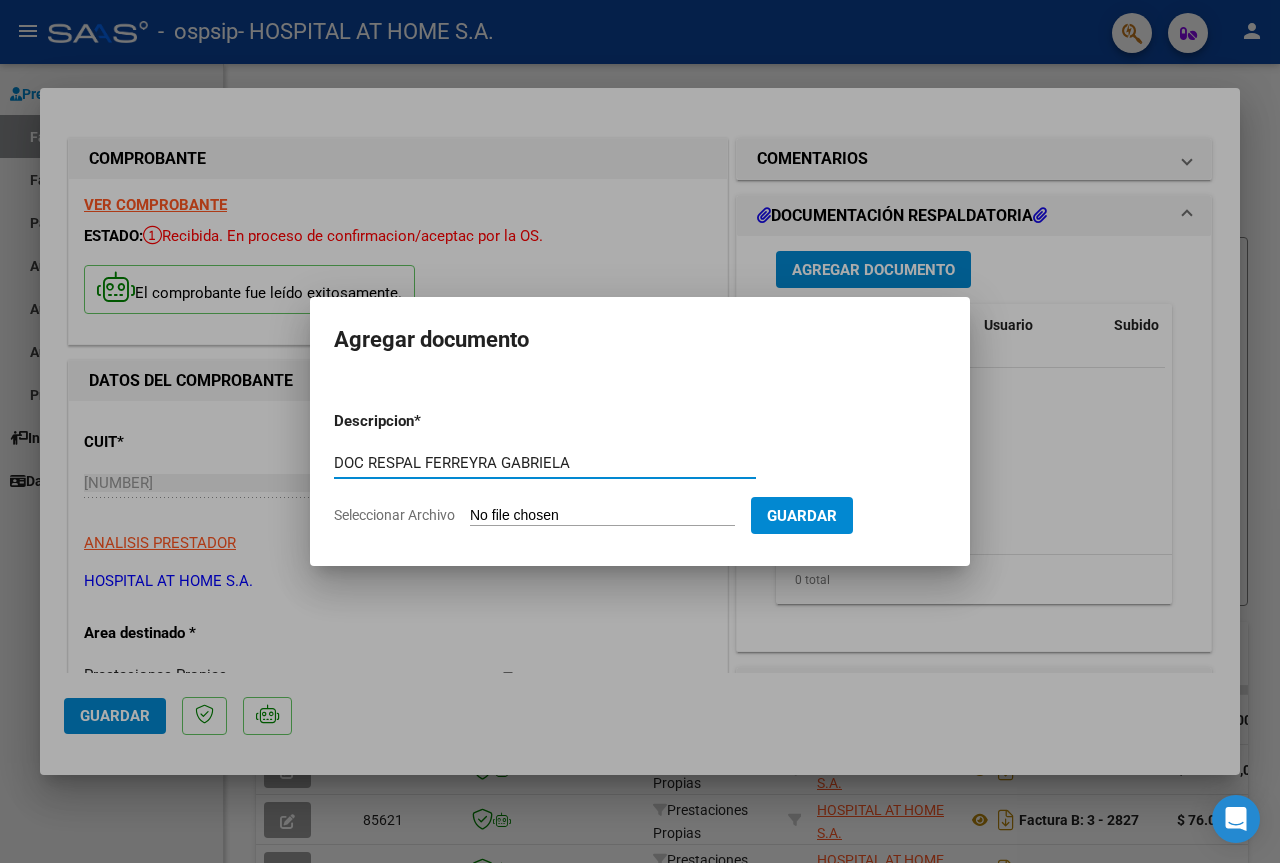 type on "DOC RESPAL FERREYRA GABRIELA" 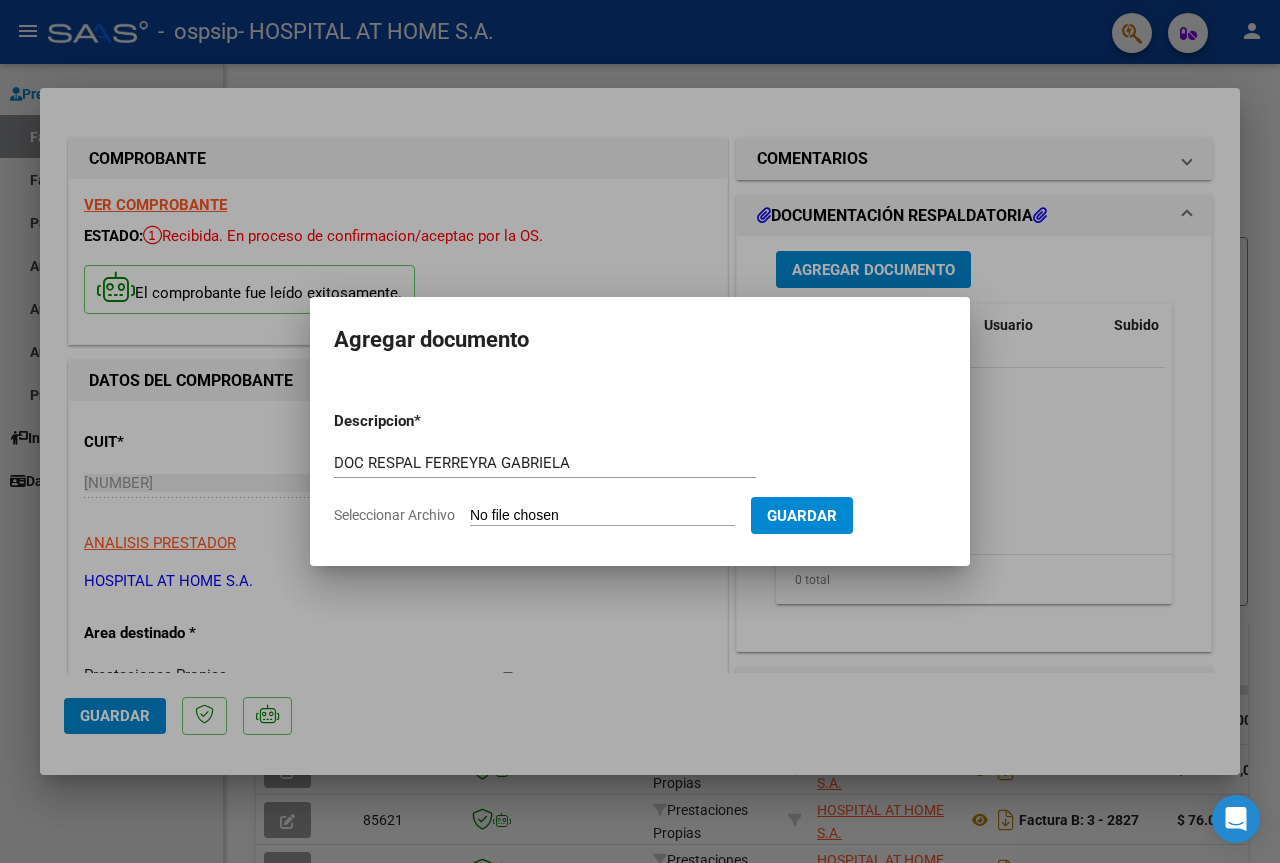 type on "C:\fakepath\DOC RESPAL FERREIRA GABRIELA.pdf" 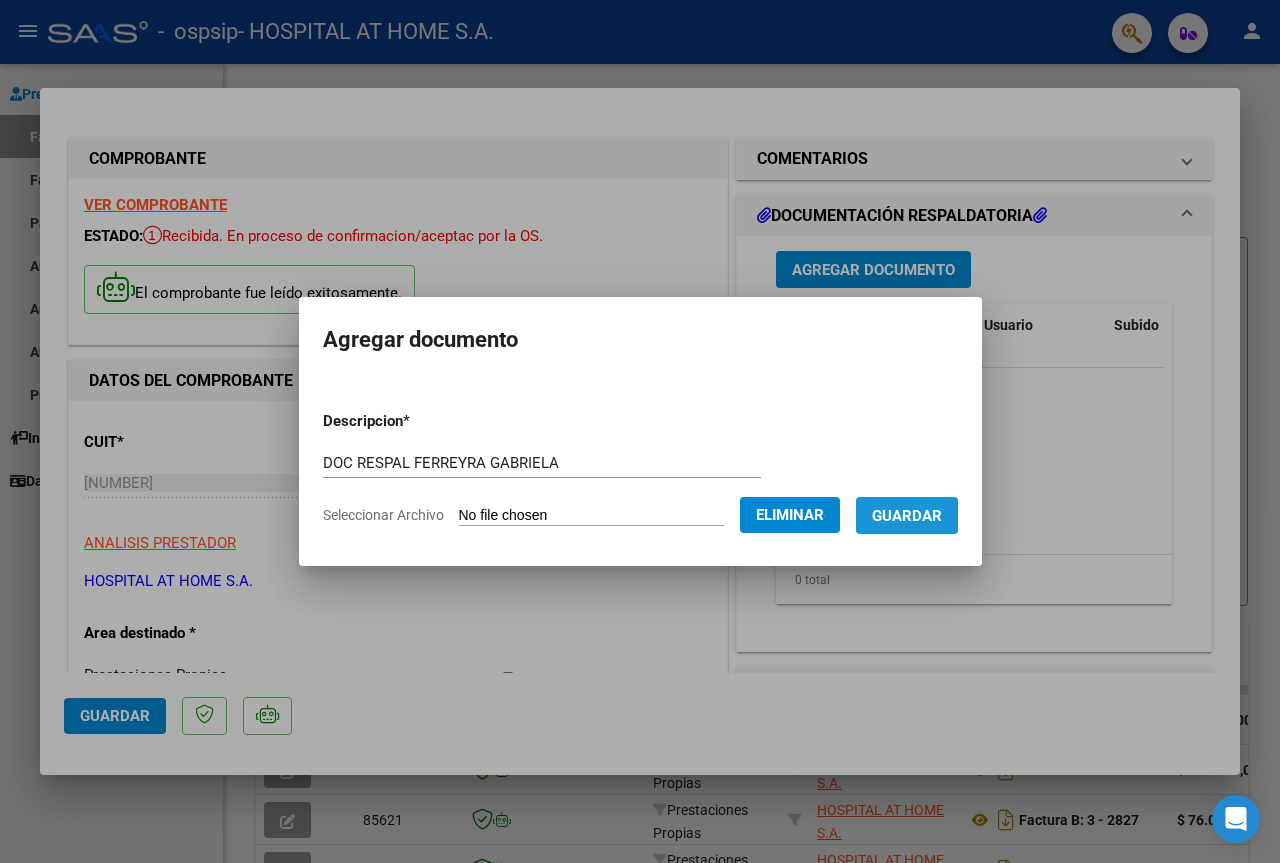 click on "Guardar" at bounding box center (907, 516) 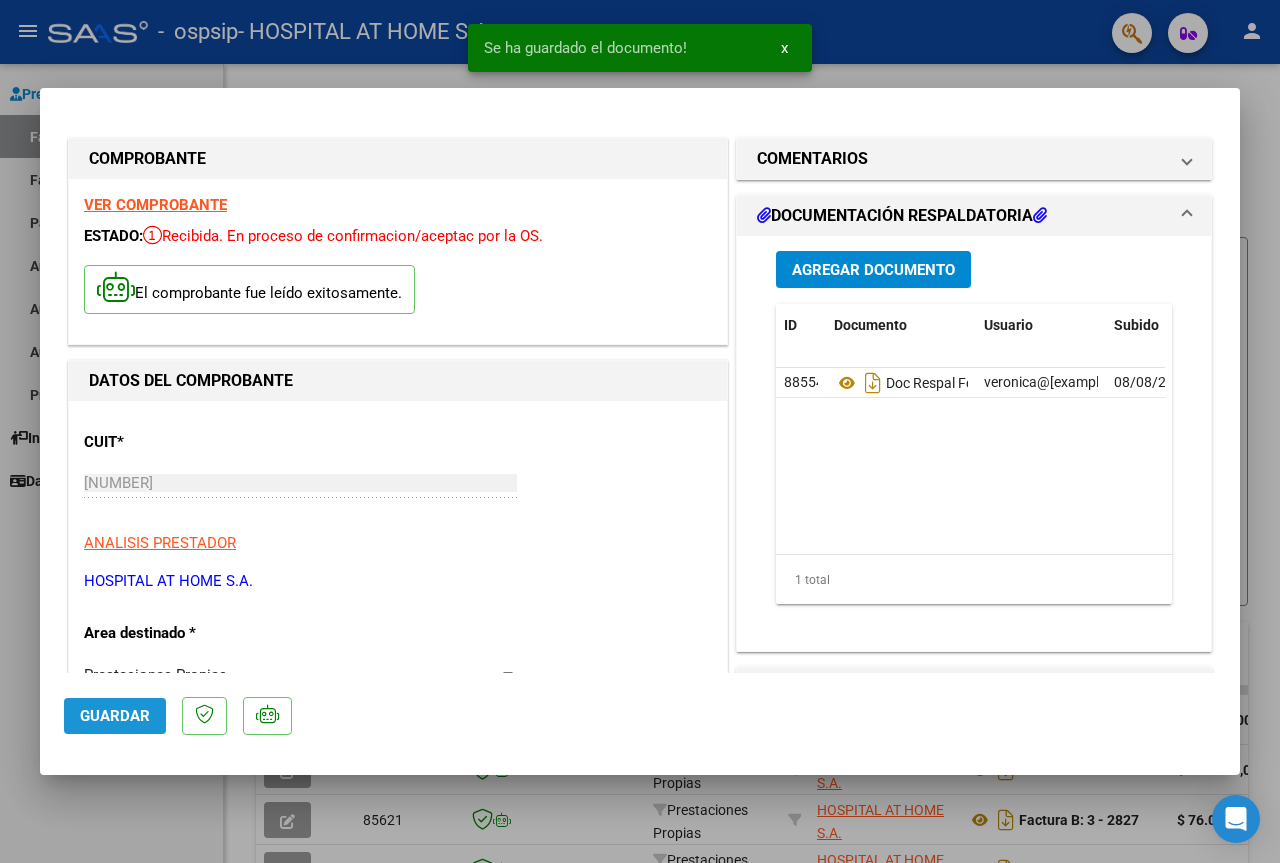 click on "Guardar" 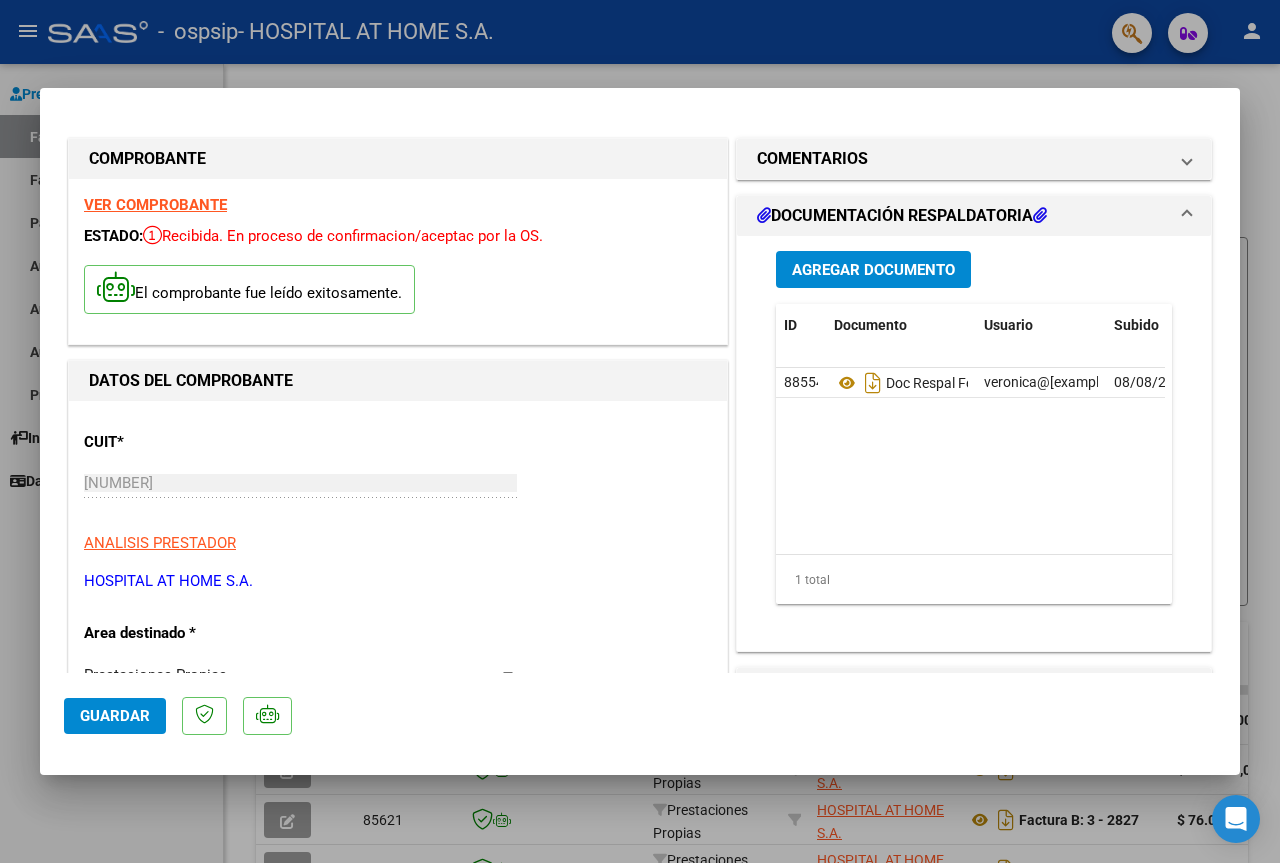 click on "Guardar" 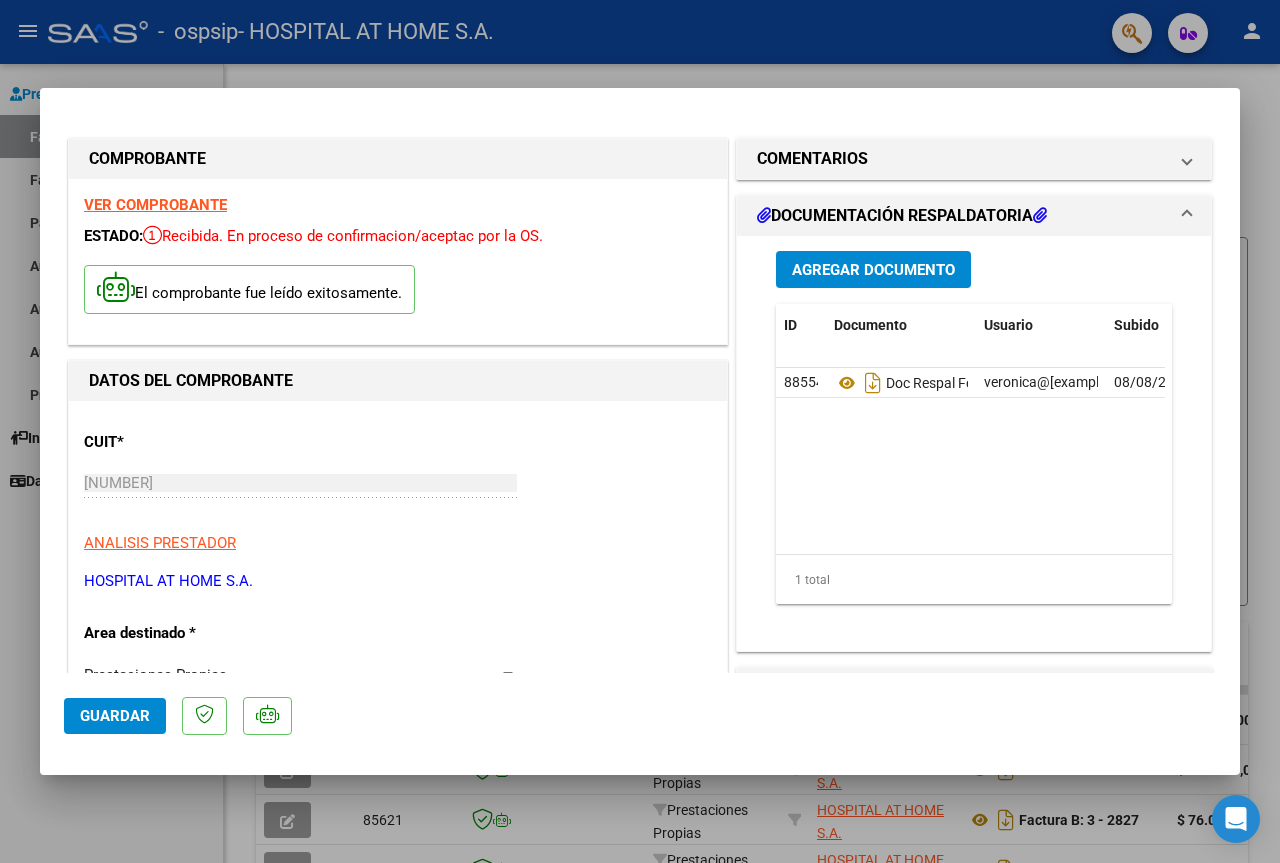 click on "Guardar" 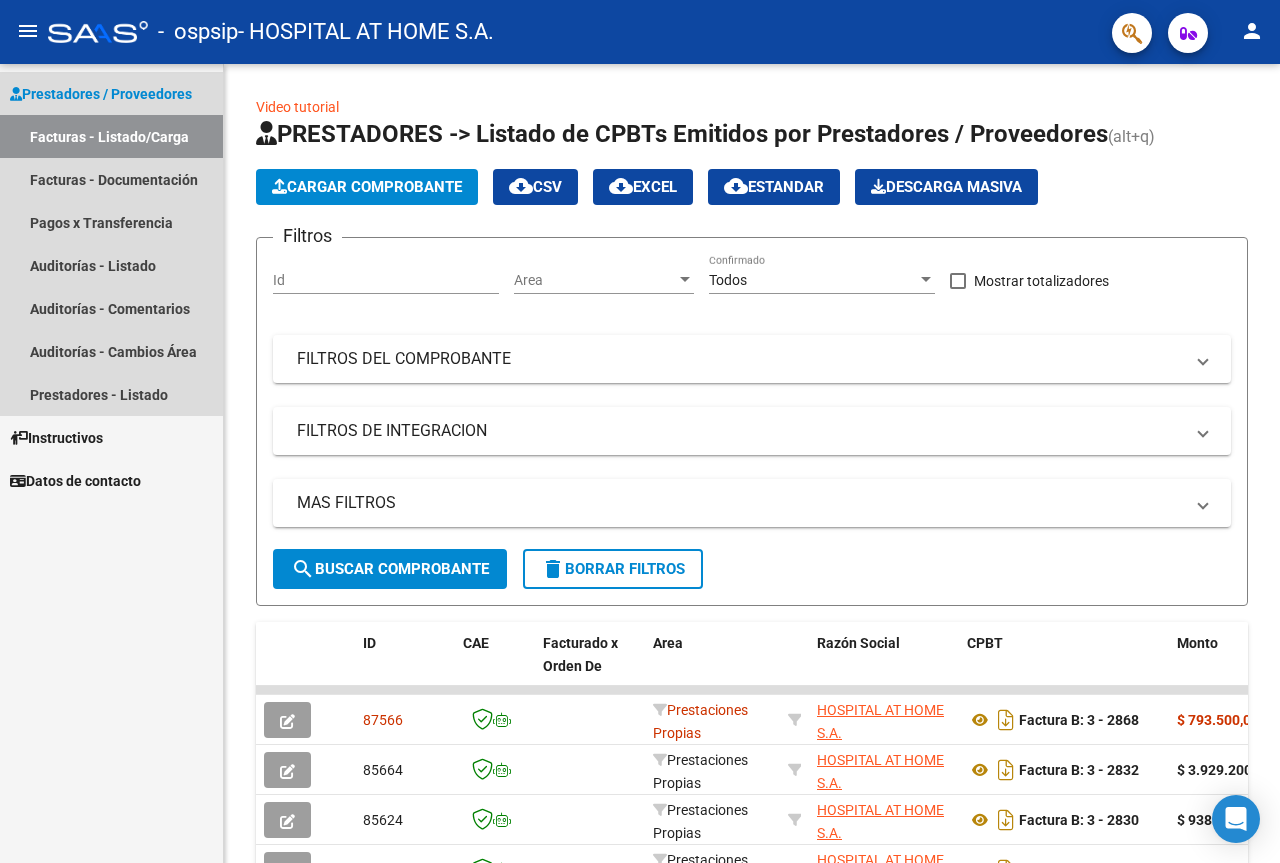 click on "Facturas - Listado/Carga" at bounding box center [111, 136] 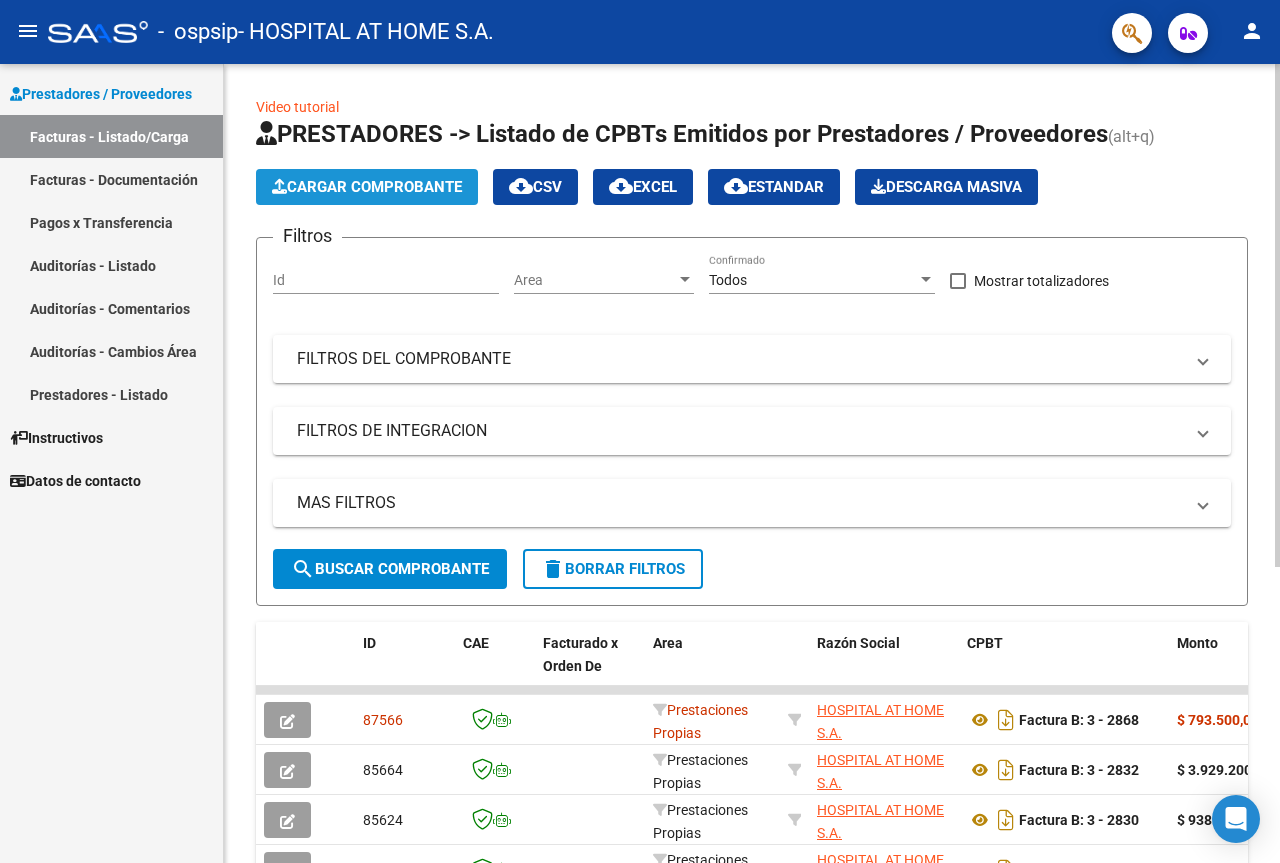click on "Cargar Comprobante" 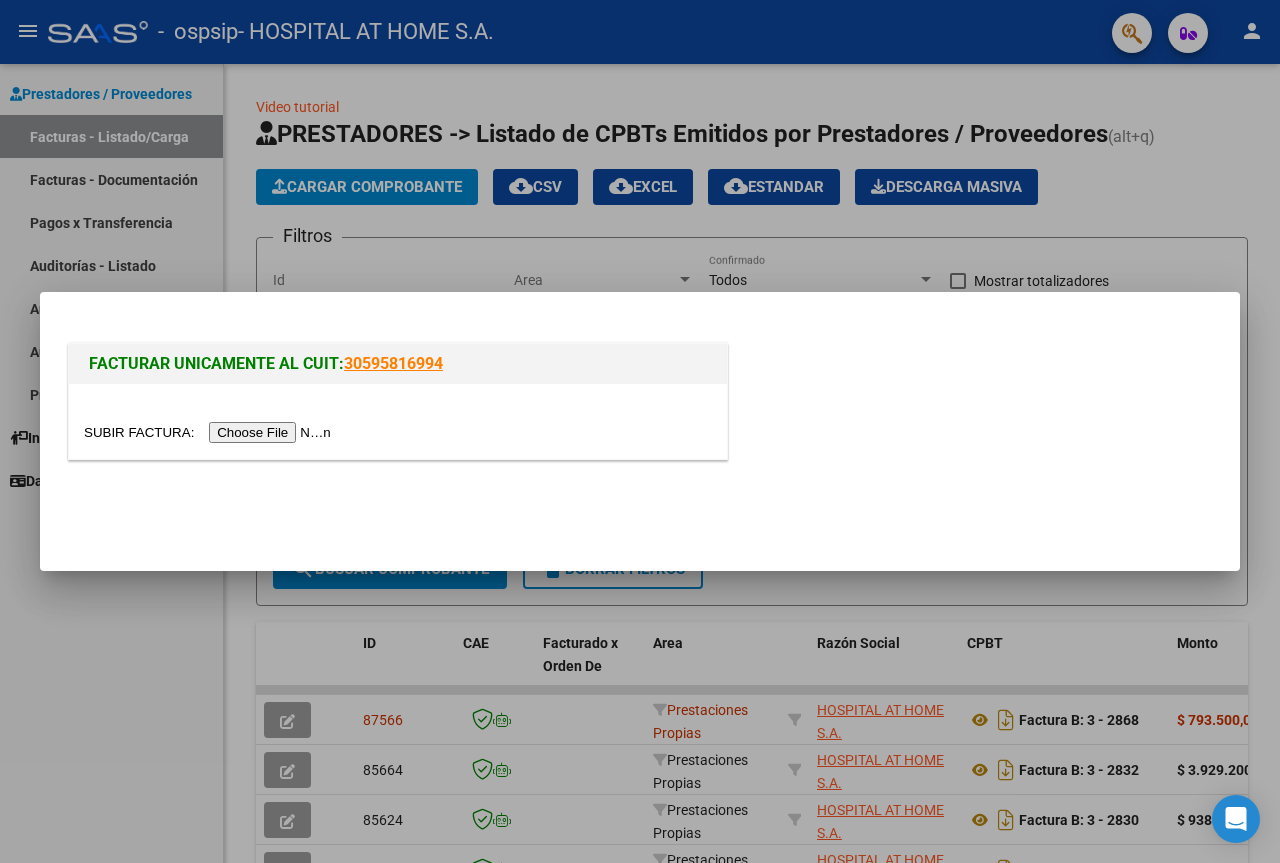 click at bounding box center (210, 432) 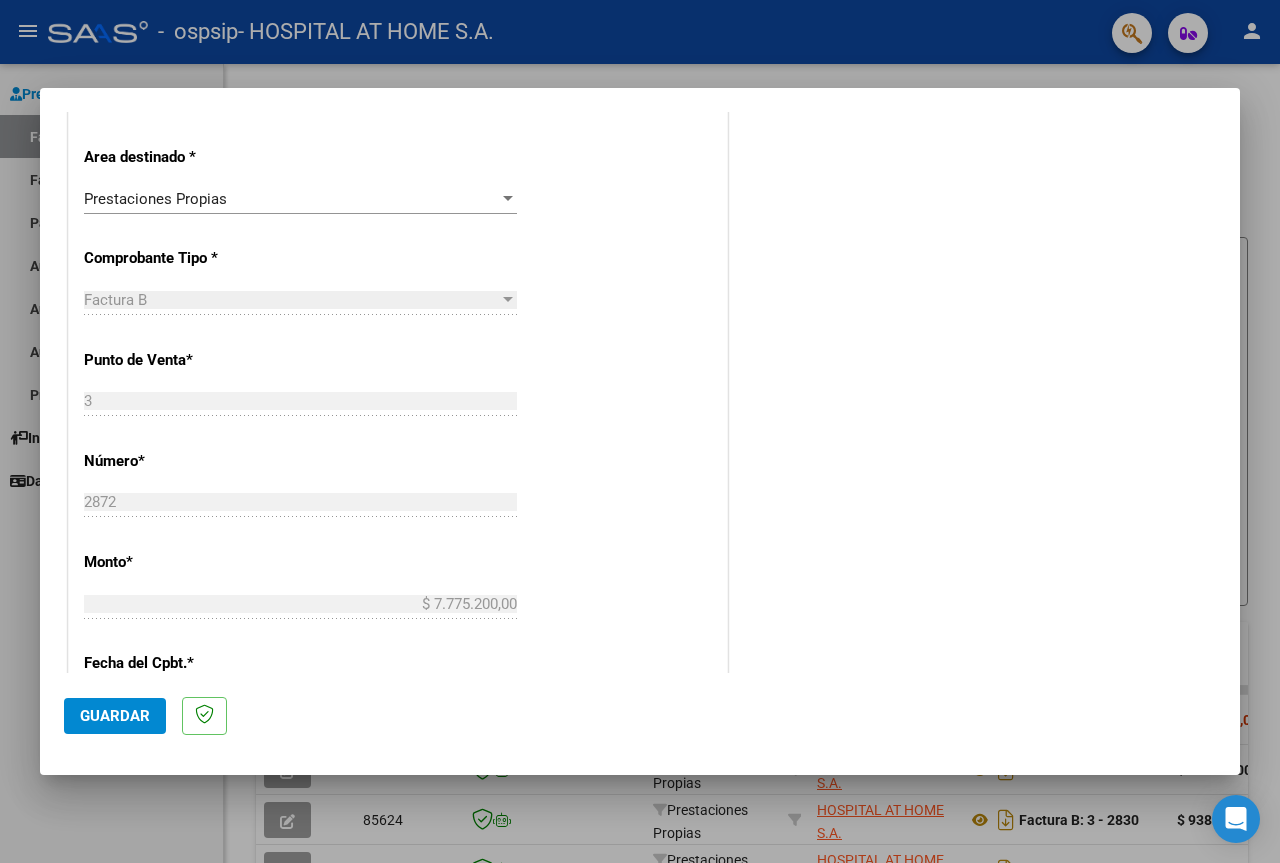 scroll, scrollTop: 500, scrollLeft: 0, axis: vertical 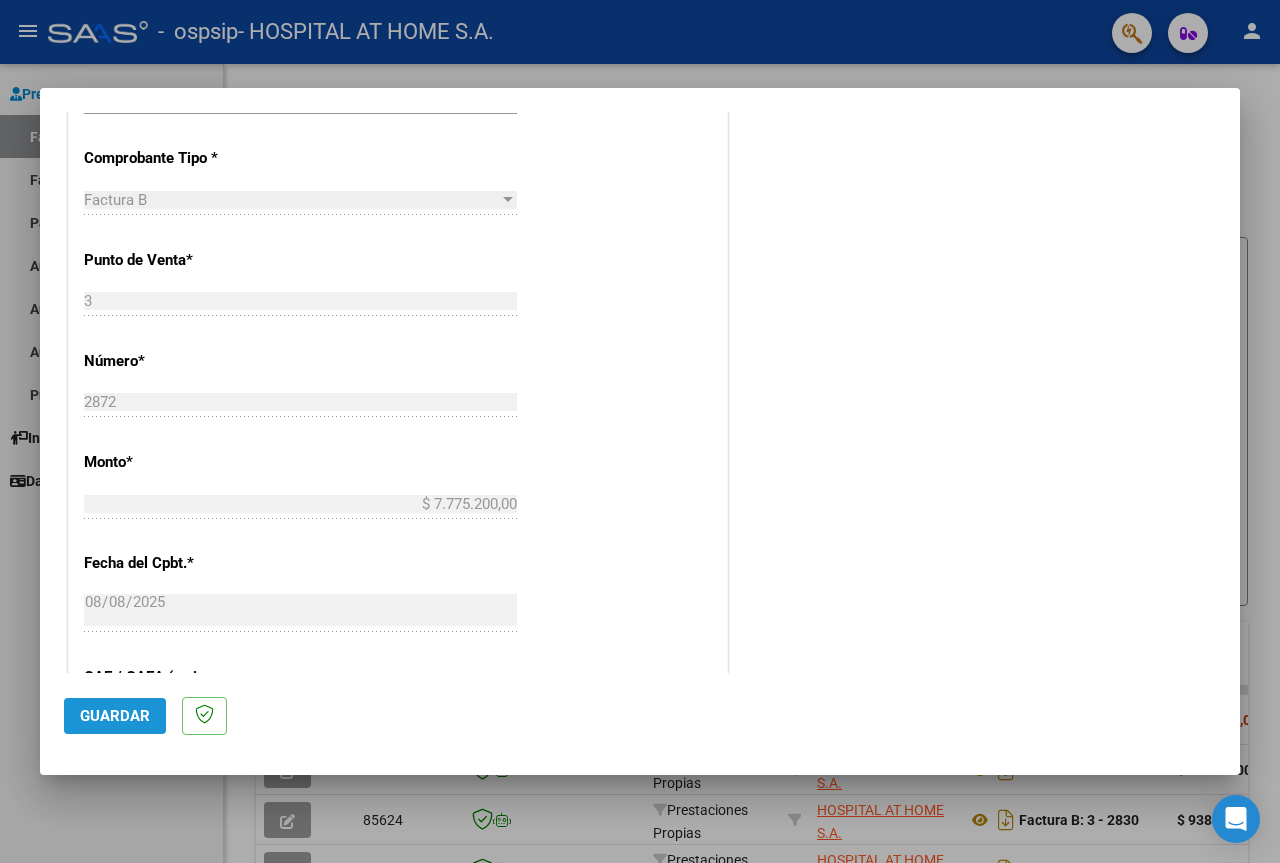 click on "Guardar" 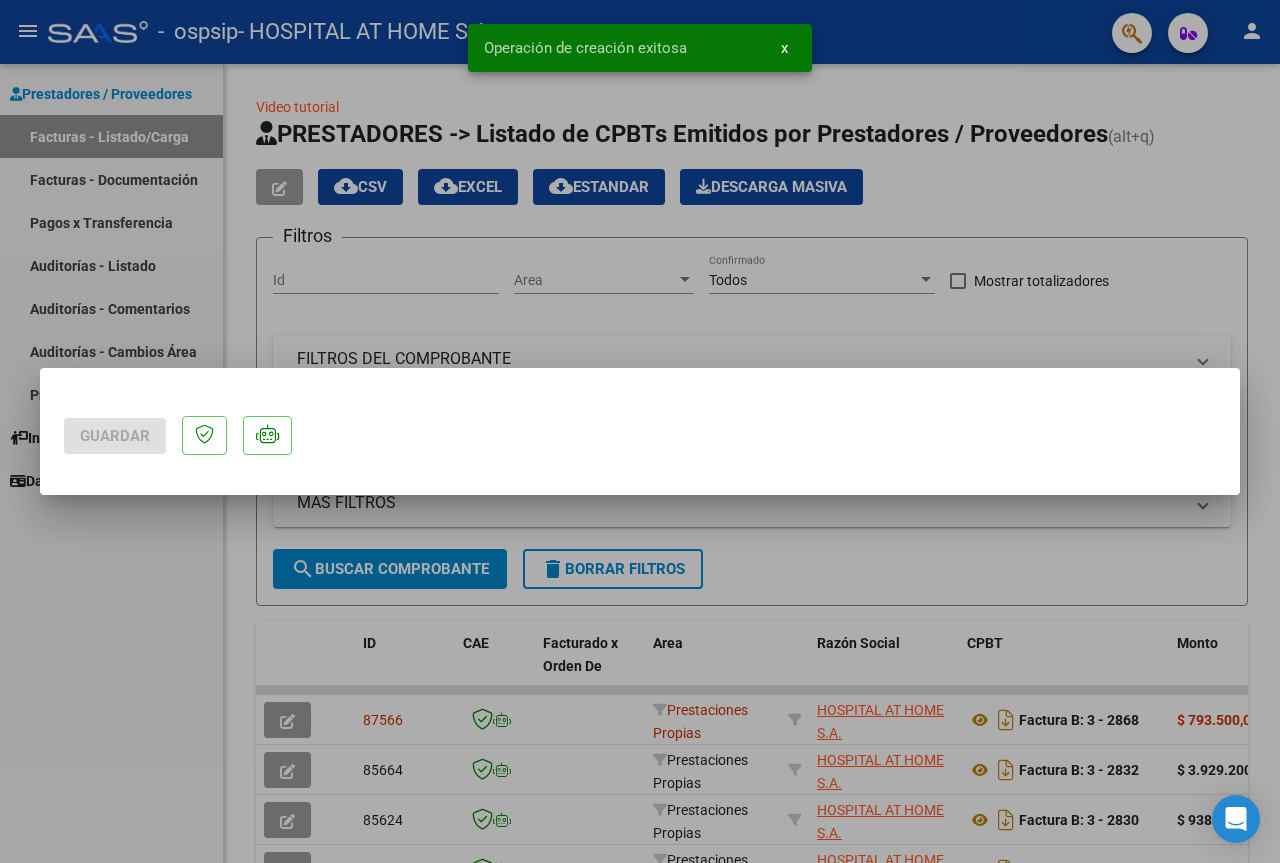 scroll, scrollTop: 0, scrollLeft: 0, axis: both 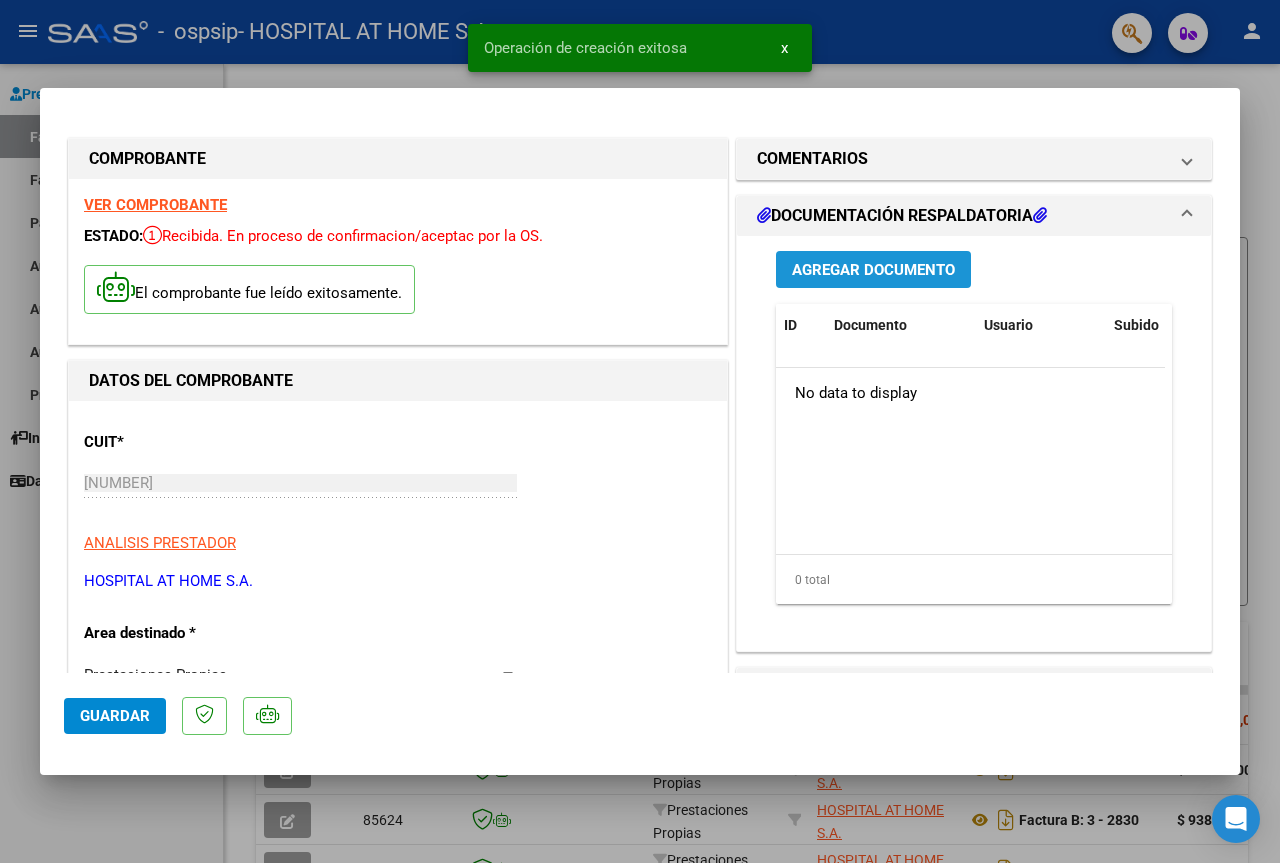 click on "Agregar Documento" at bounding box center [873, 270] 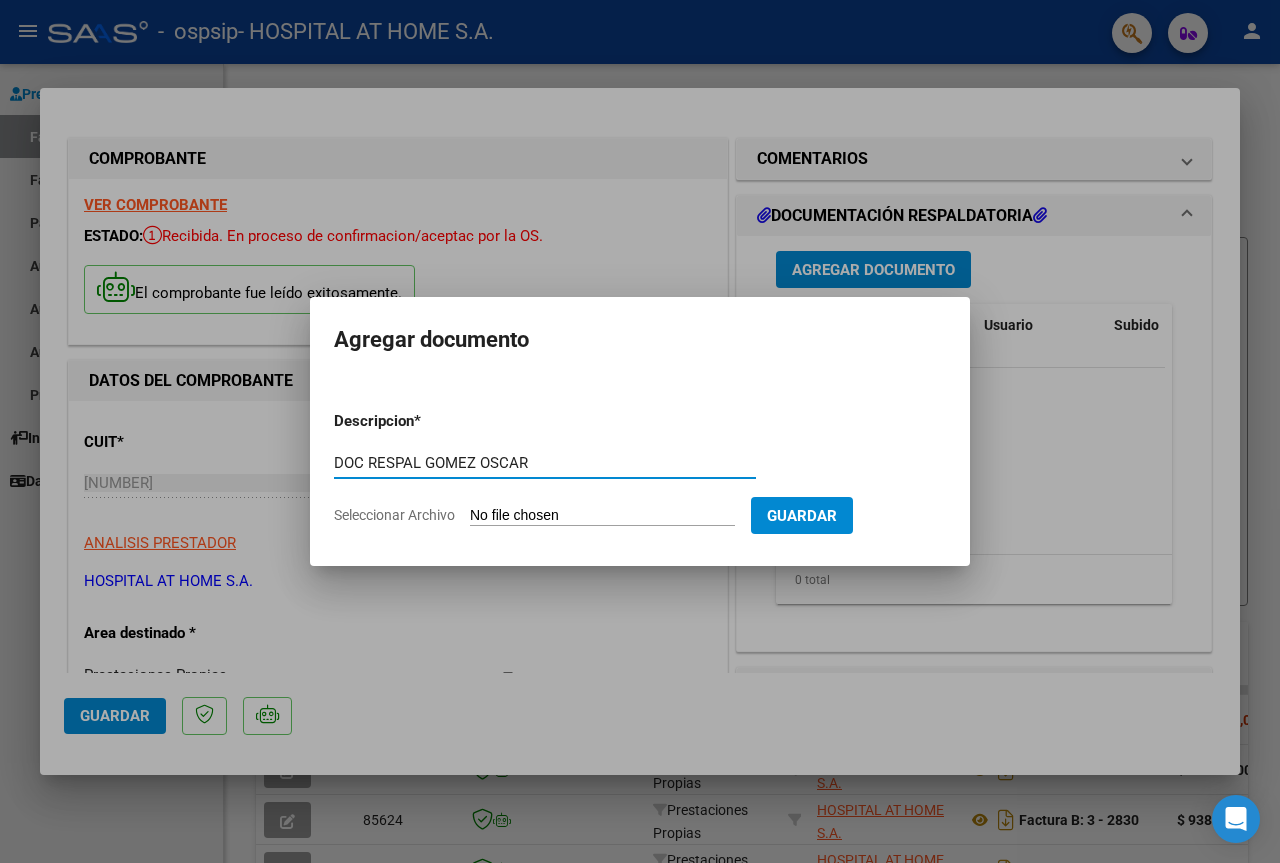 type on "DOC RESPAL GOMEZ OSCAR" 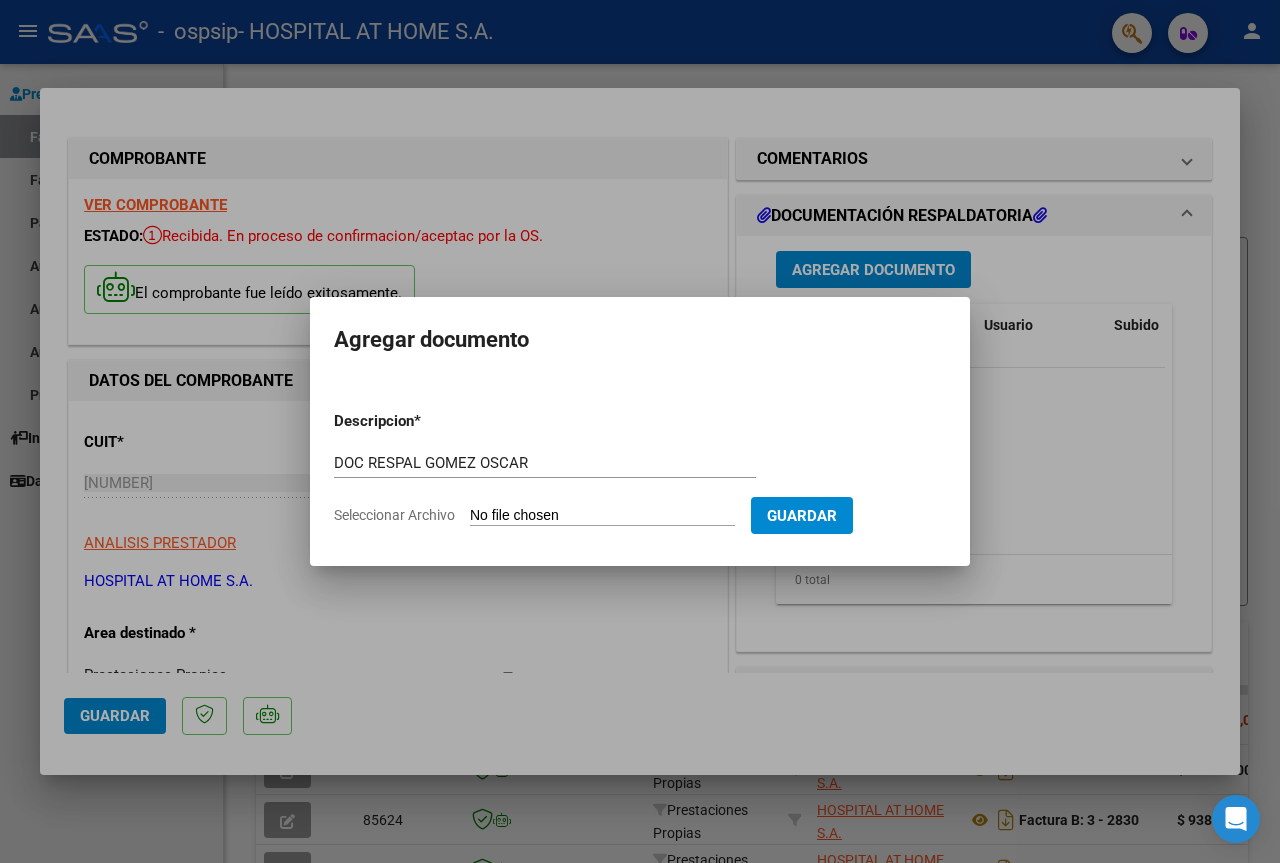 click on "Seleccionar Archivo" at bounding box center [602, 516] 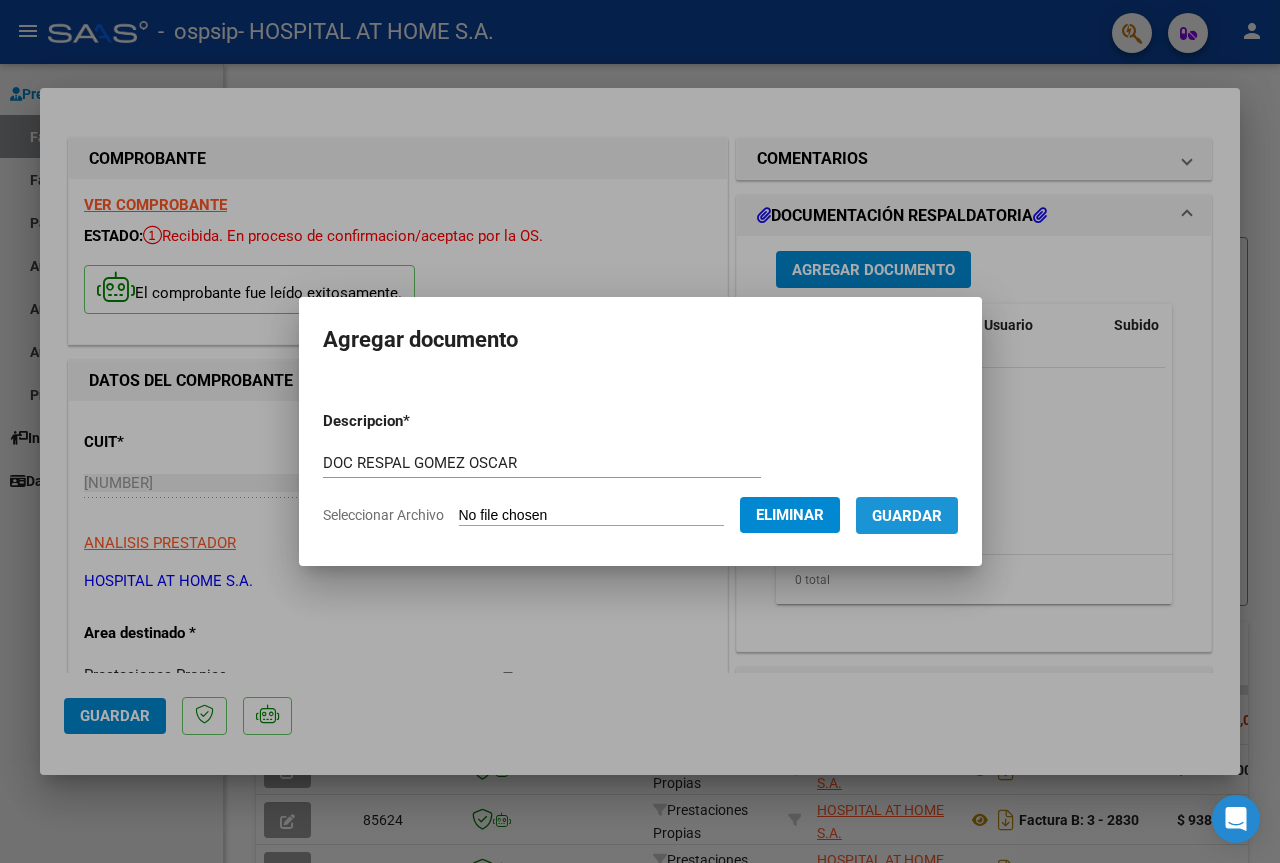 click on "Guardar" at bounding box center (907, 516) 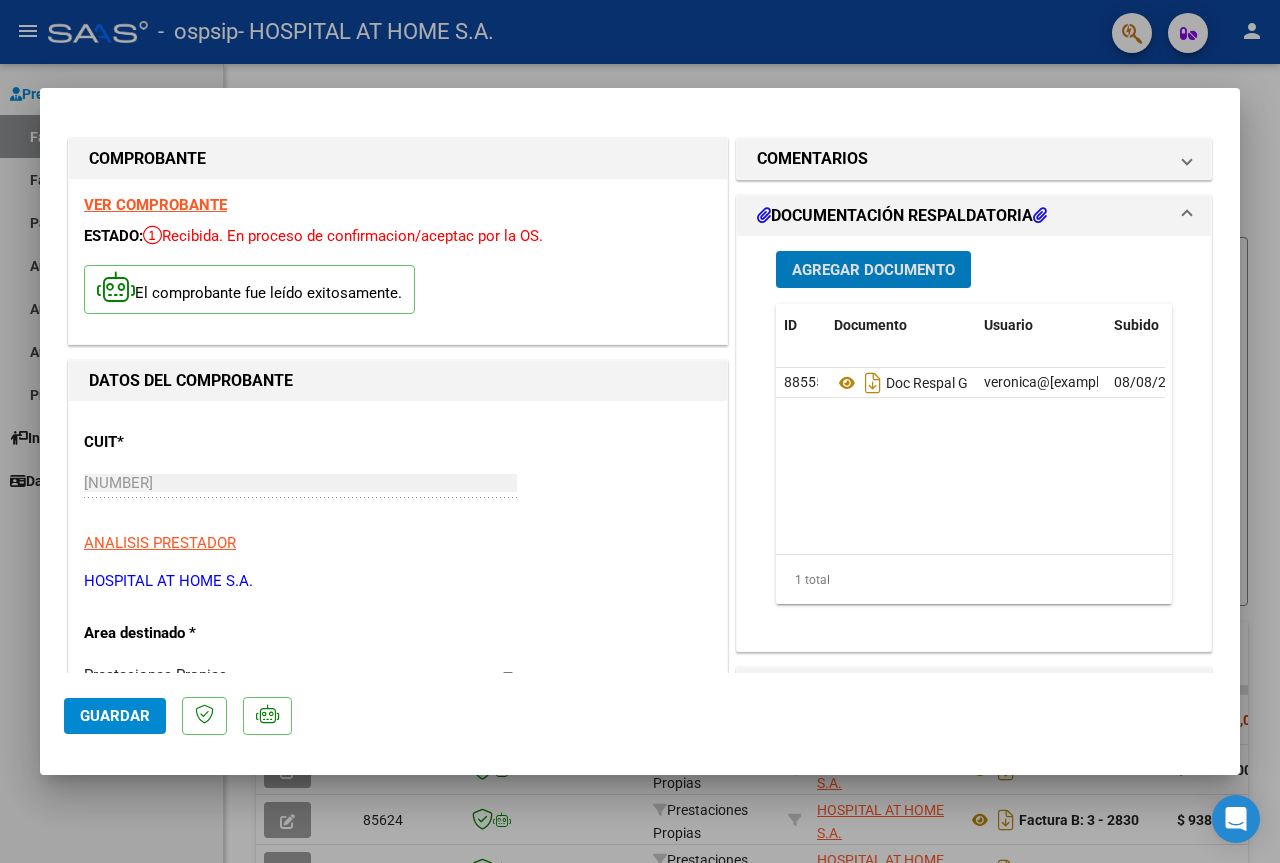 click on "Guardar" 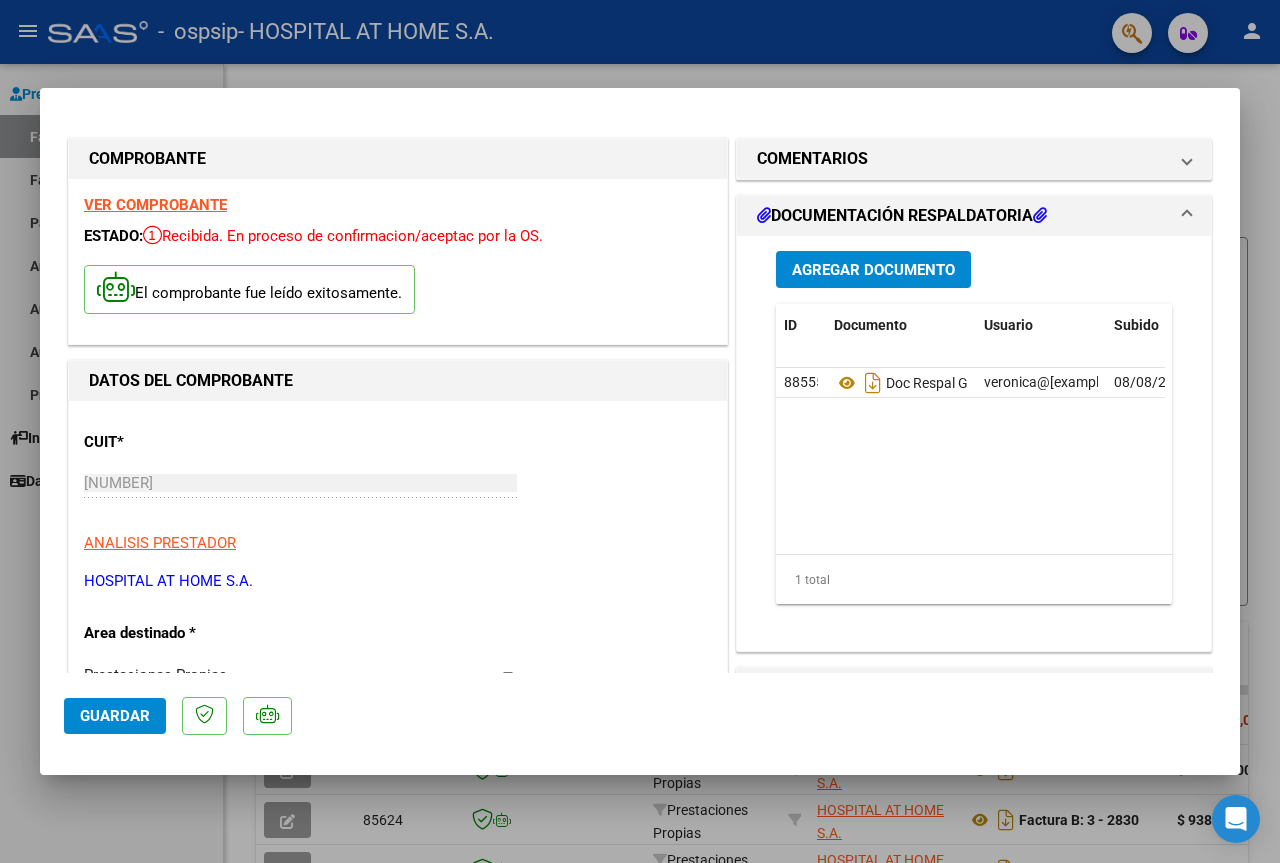click at bounding box center (640, 431) 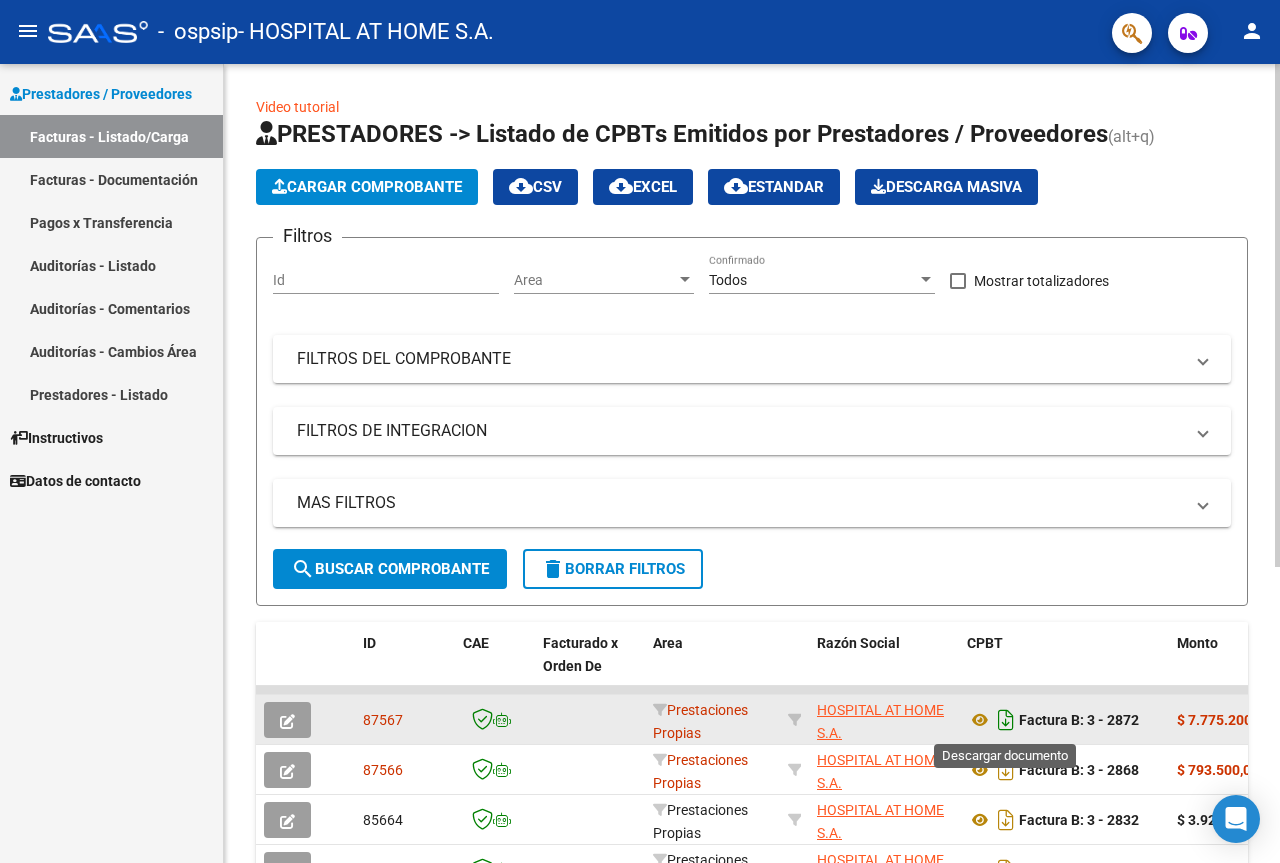 click 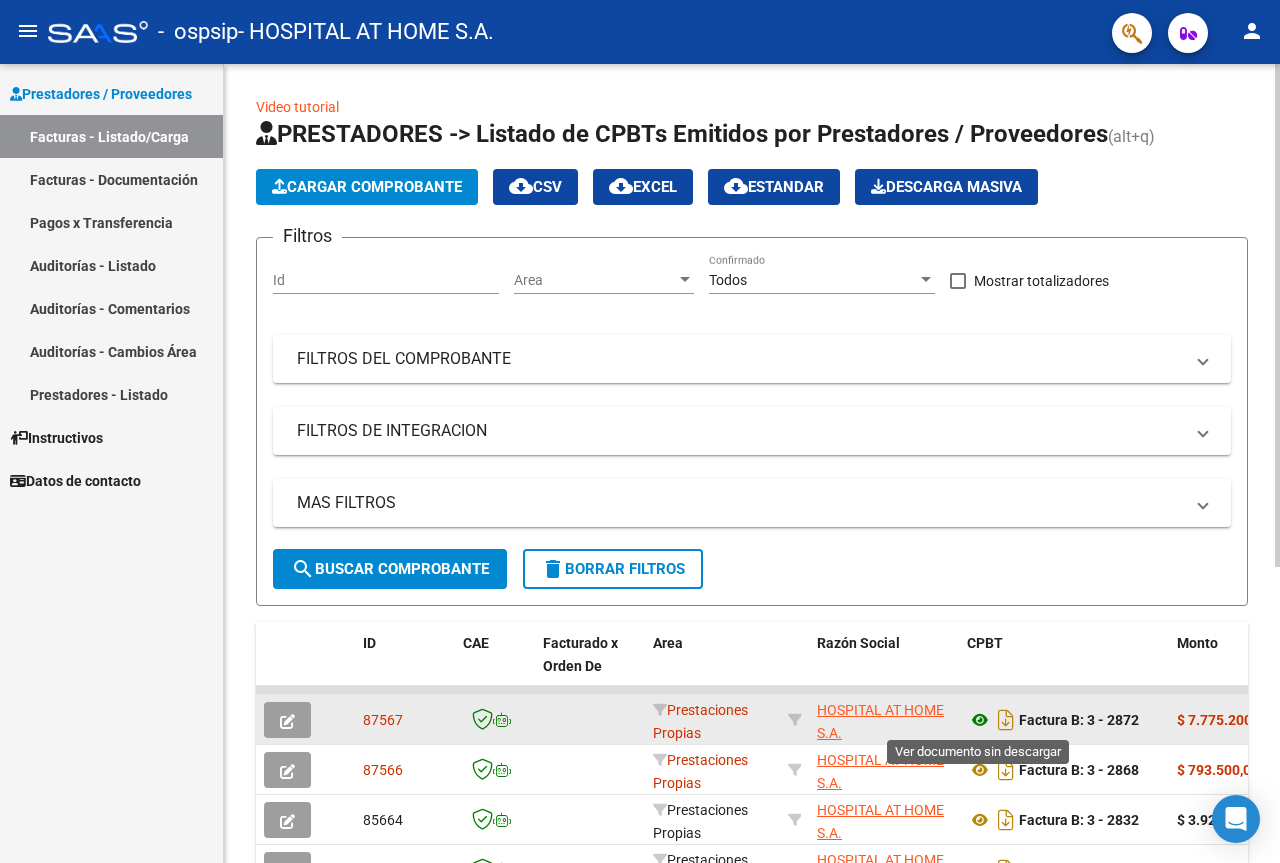 click 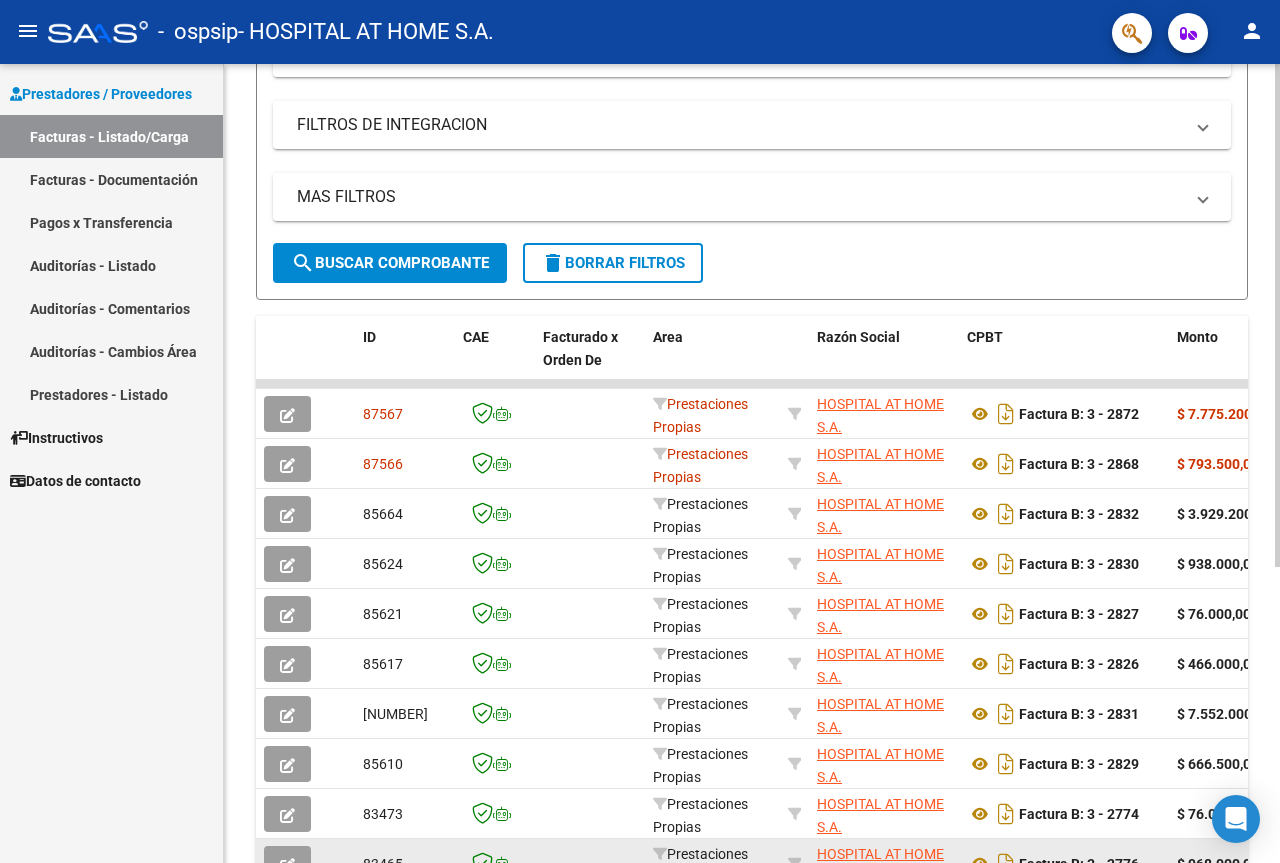 scroll, scrollTop: 469, scrollLeft: 0, axis: vertical 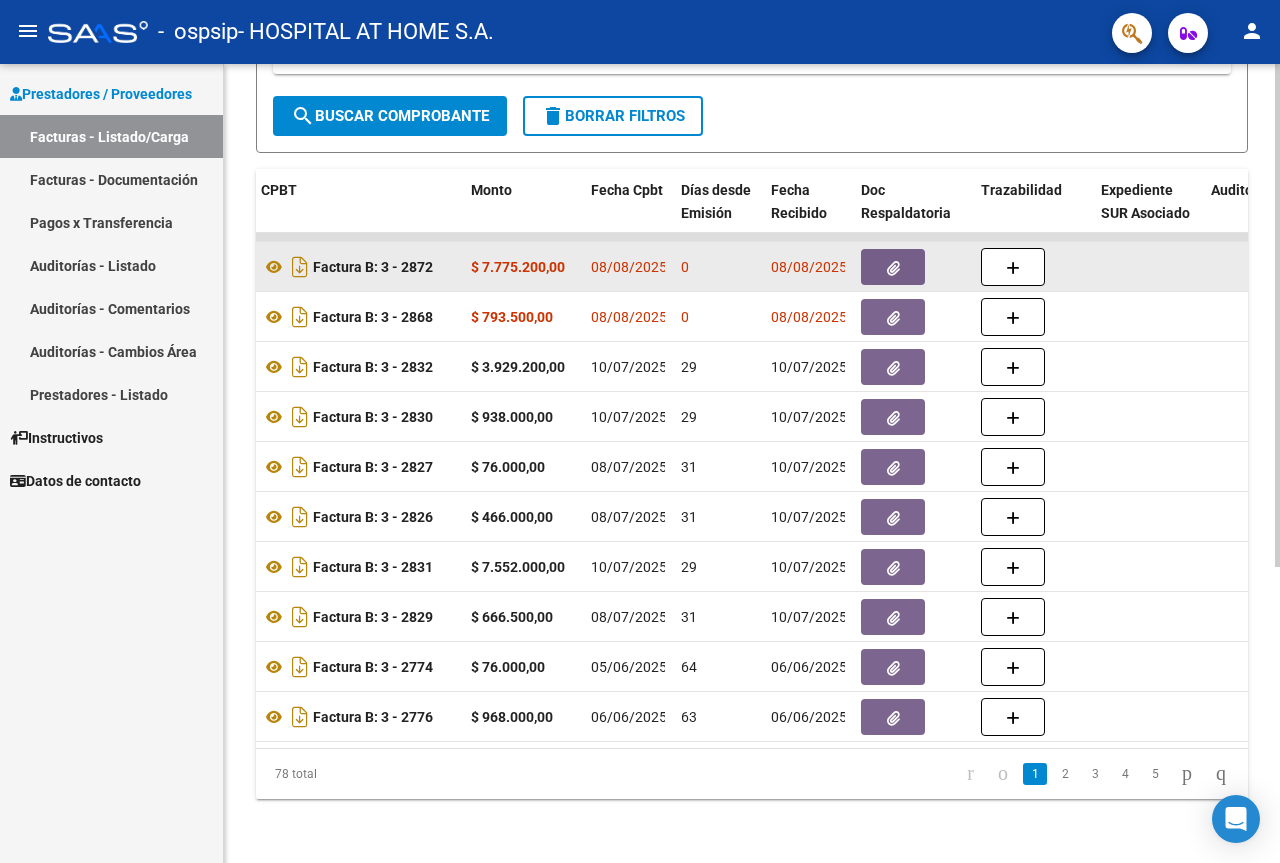 click 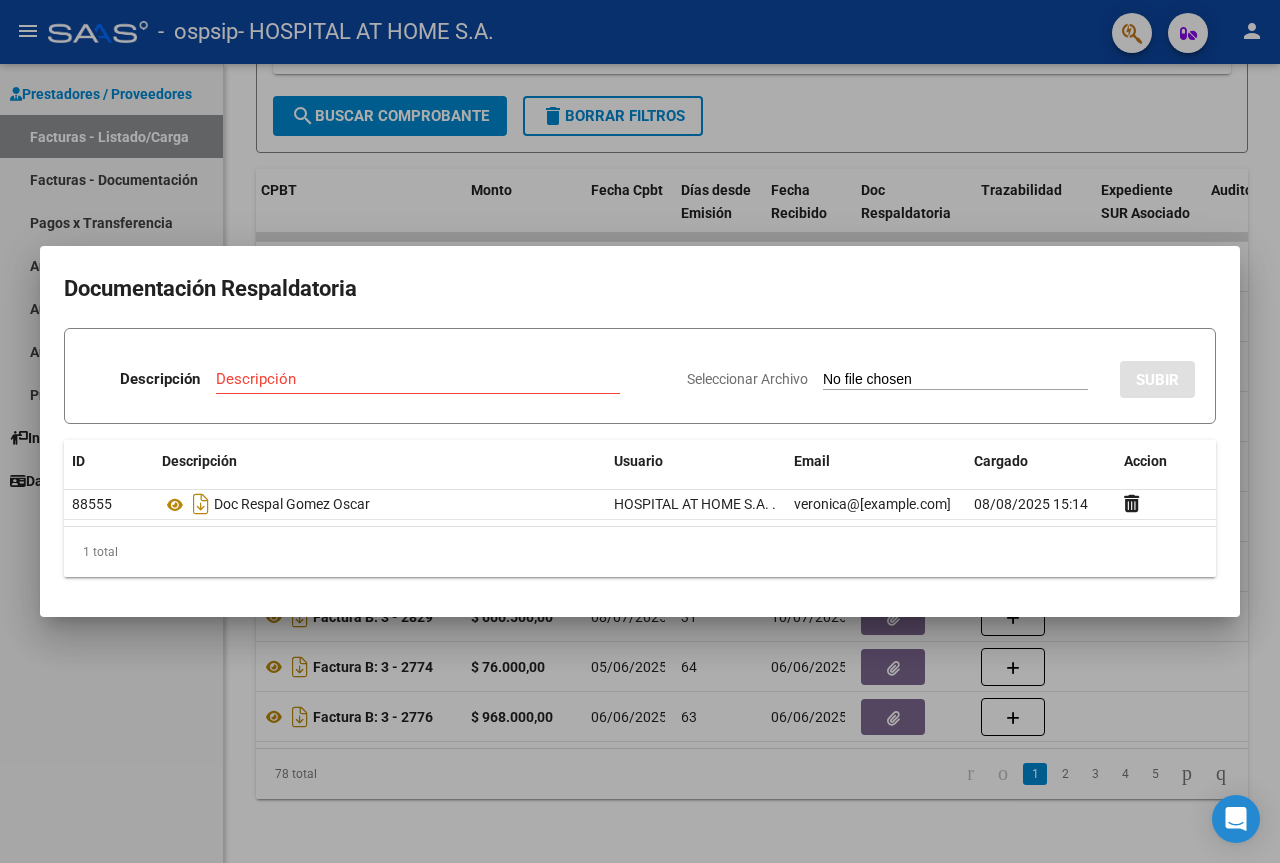 click at bounding box center [640, 431] 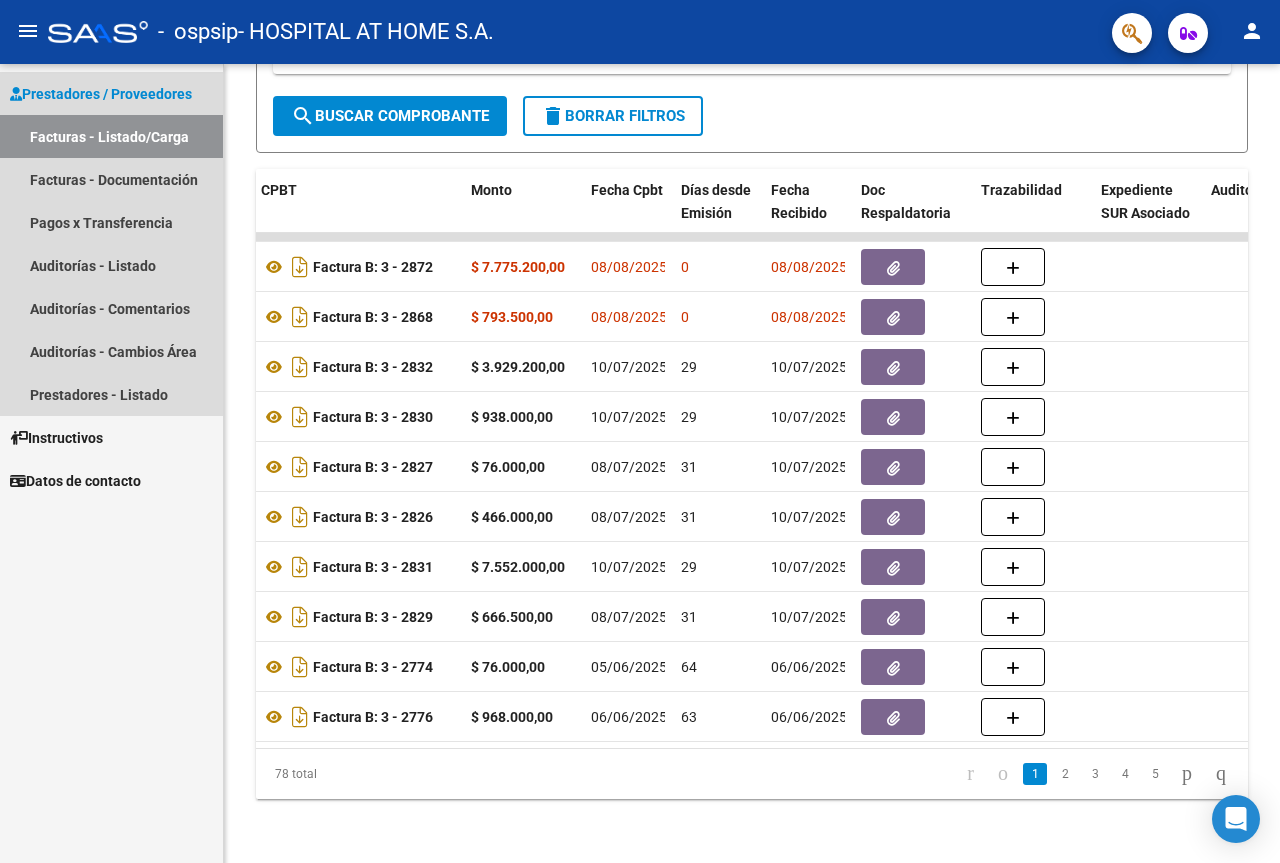 click on "Facturas - Listado/Carga" at bounding box center (111, 136) 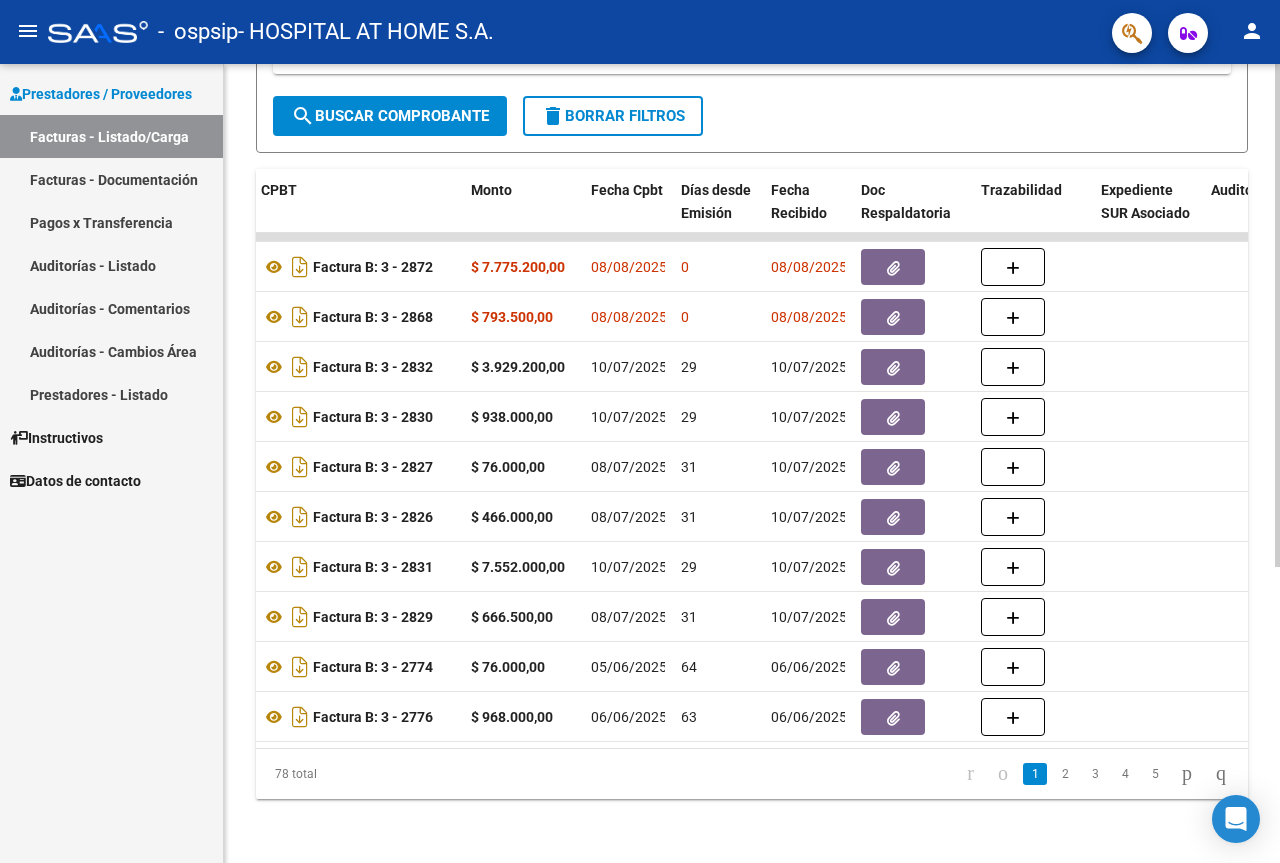 scroll, scrollTop: 0, scrollLeft: 0, axis: both 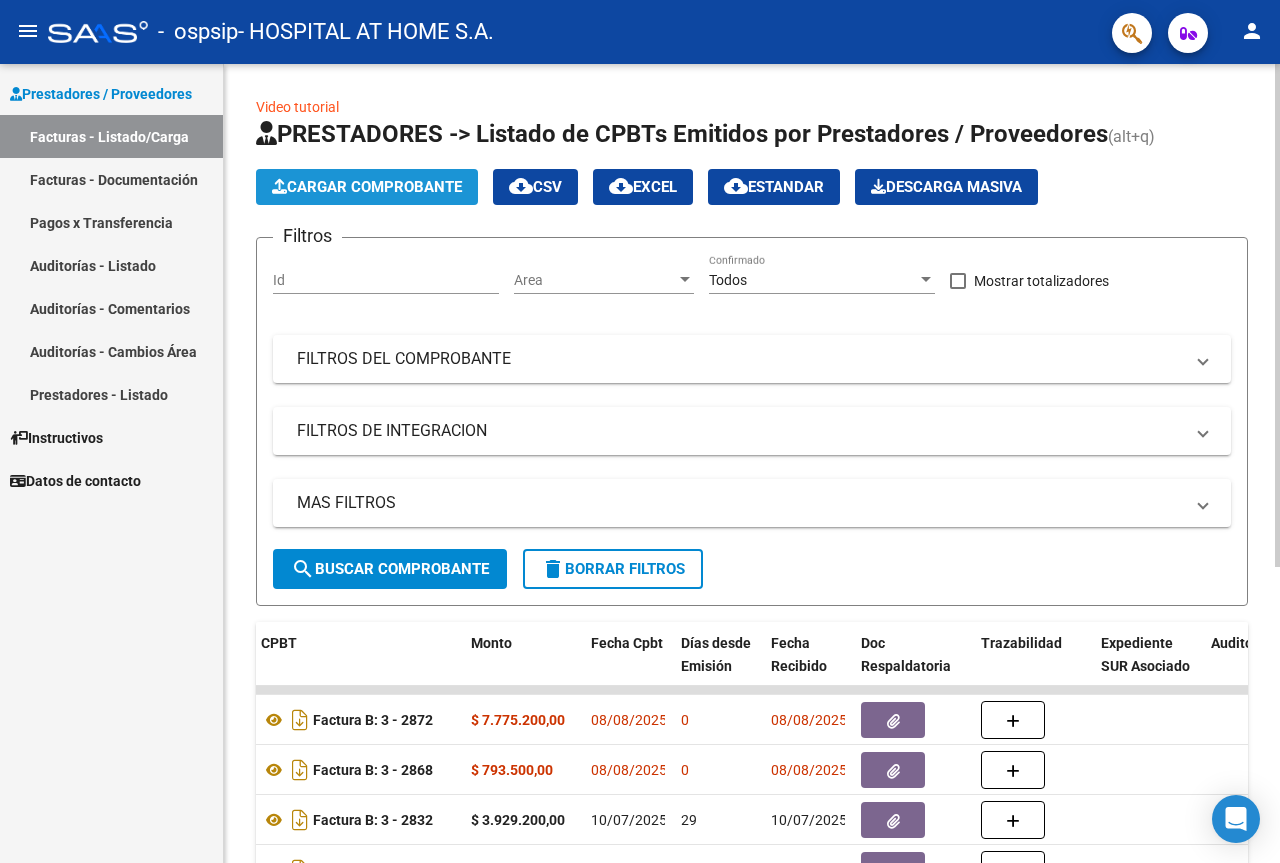 click on "Cargar Comprobante" 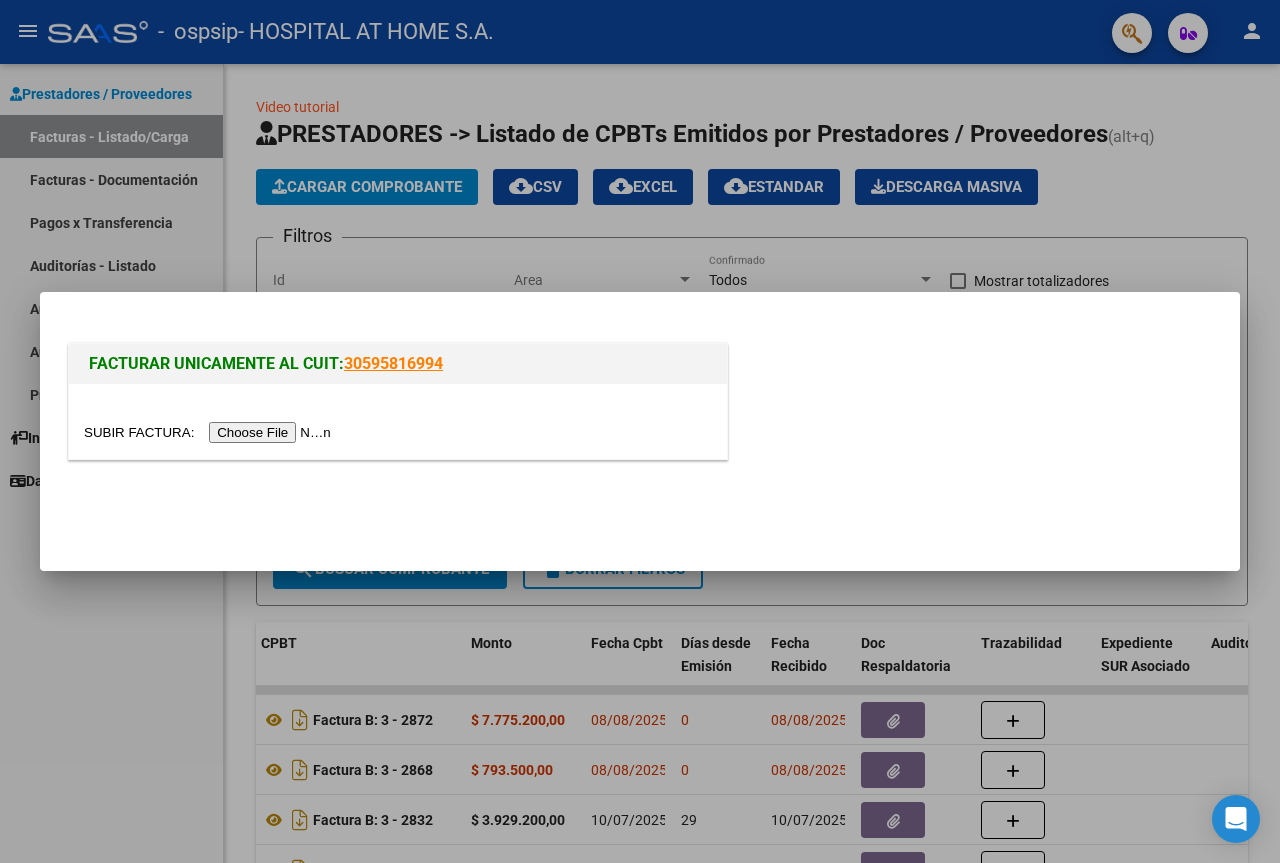 click at bounding box center [210, 432] 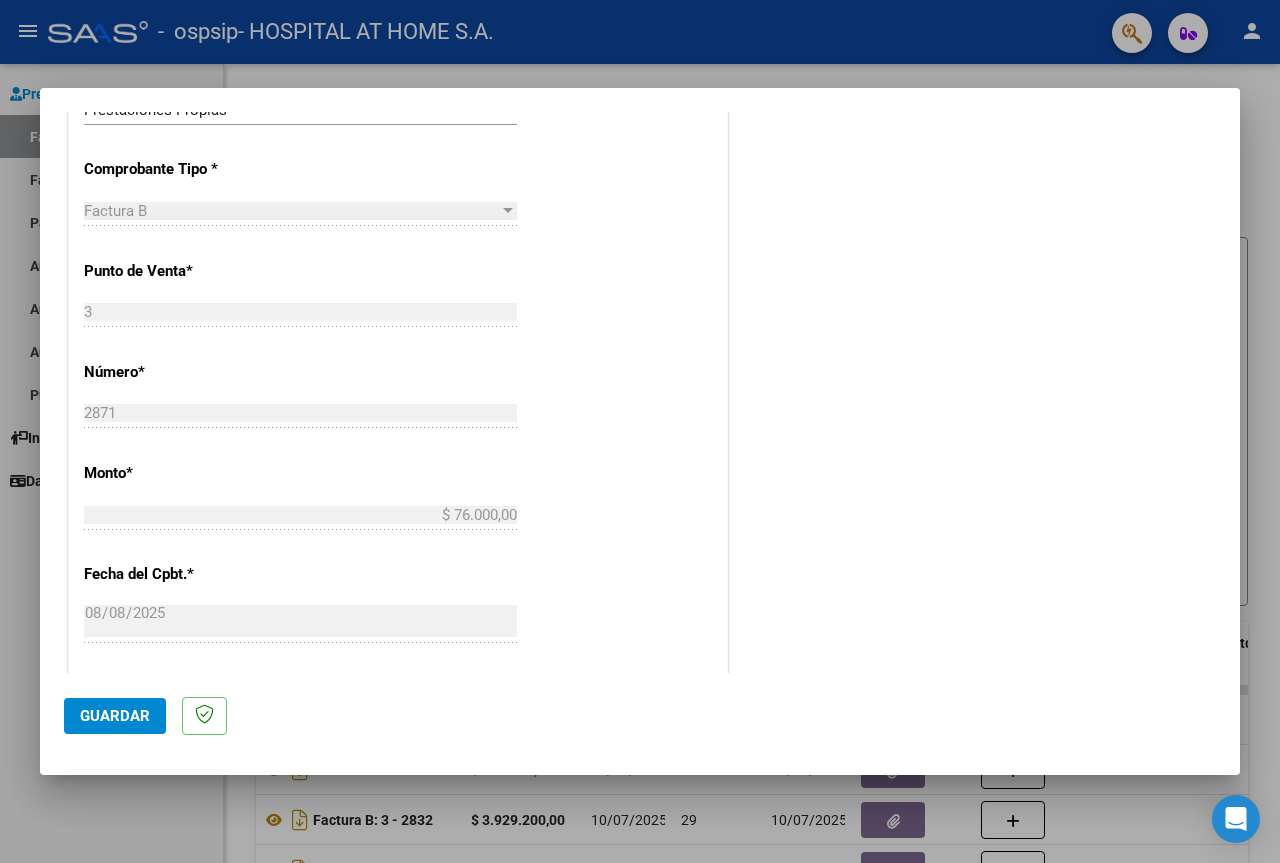 scroll, scrollTop: 500, scrollLeft: 0, axis: vertical 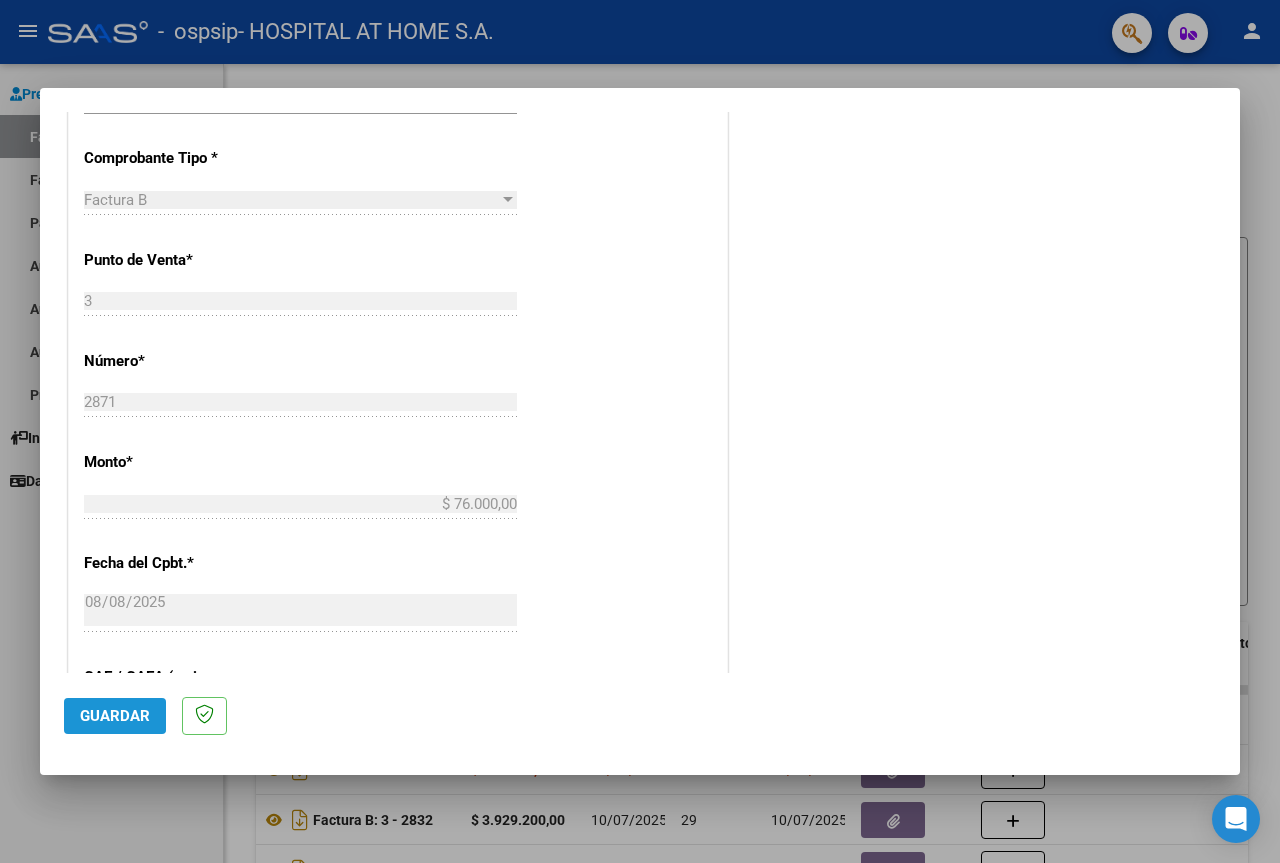 click on "Guardar" 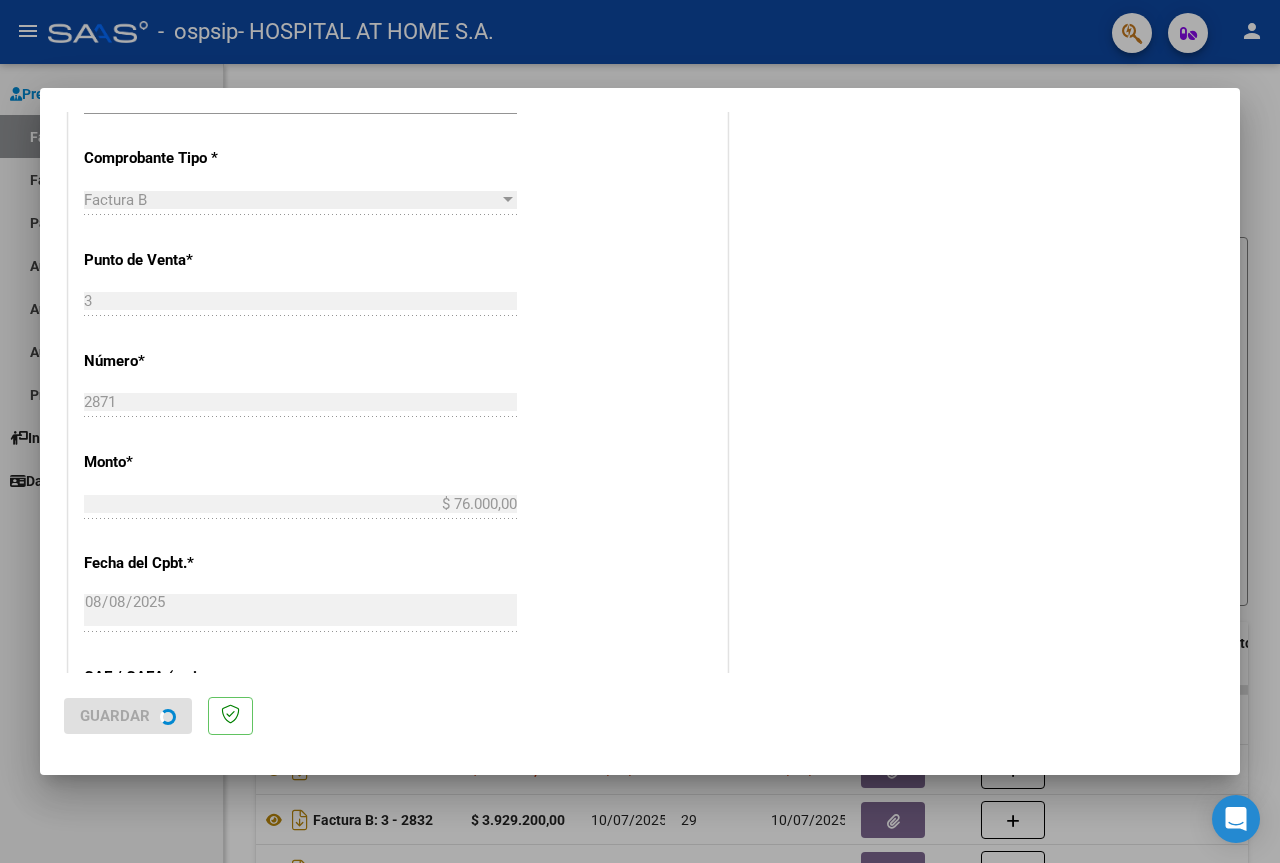 scroll, scrollTop: 0, scrollLeft: 0, axis: both 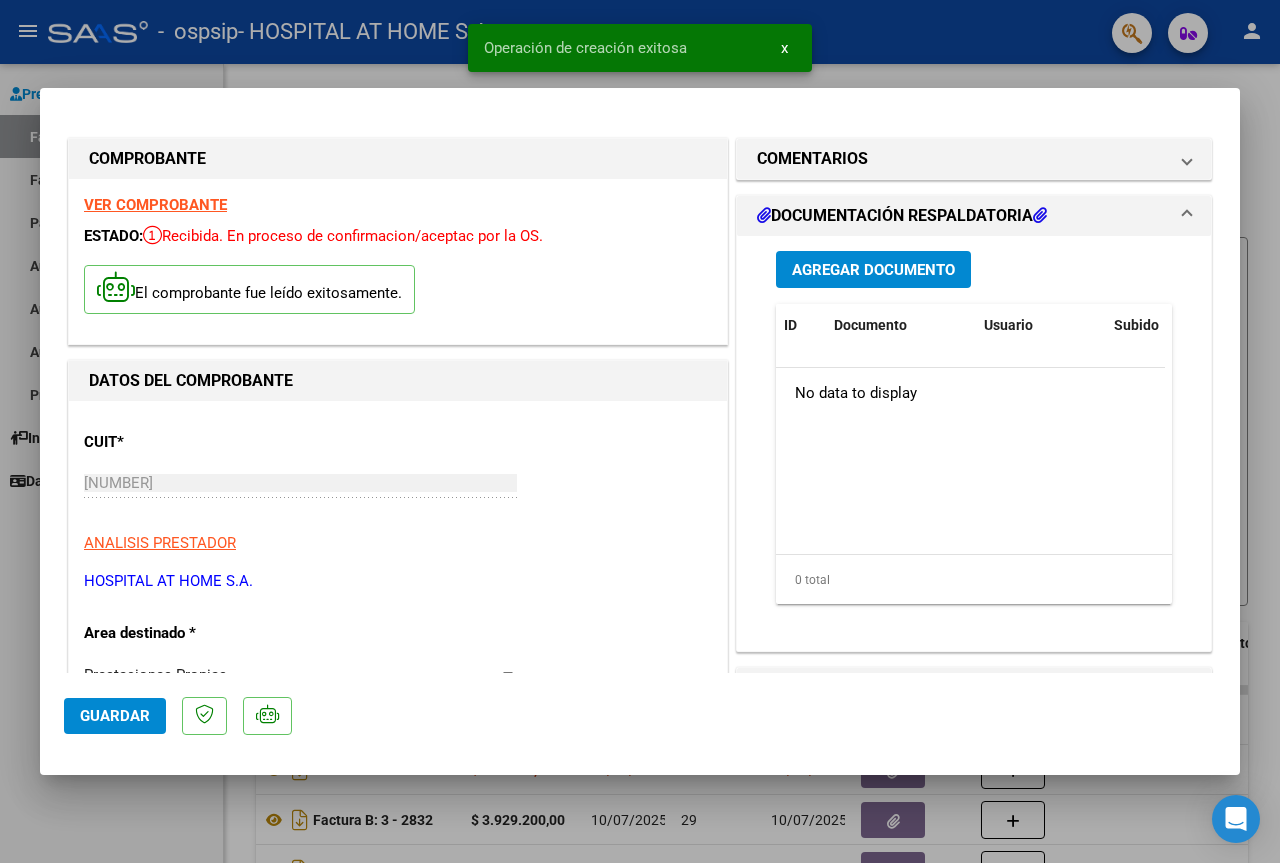 click on "Agregar Documento" at bounding box center [873, 270] 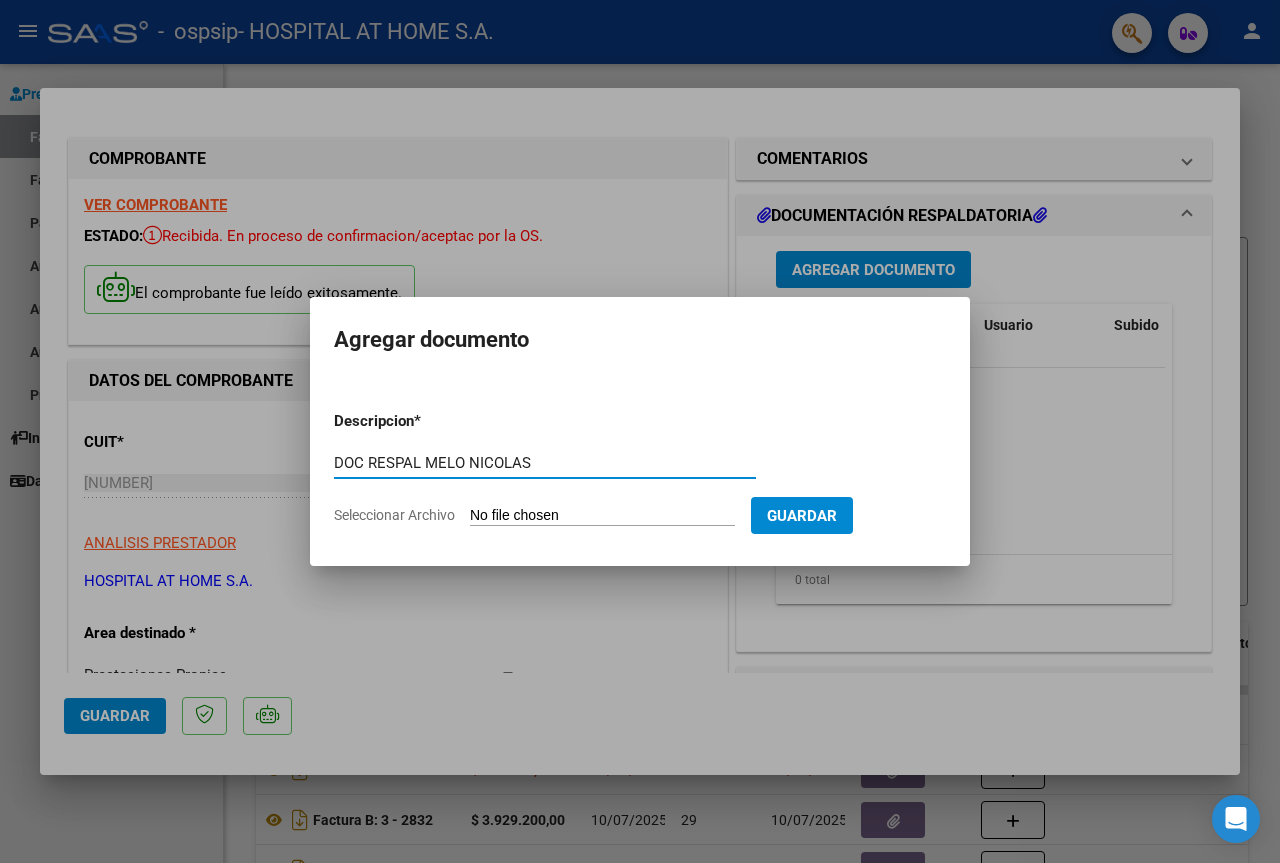 type on "DOC RESPAL MELO NICOLAS" 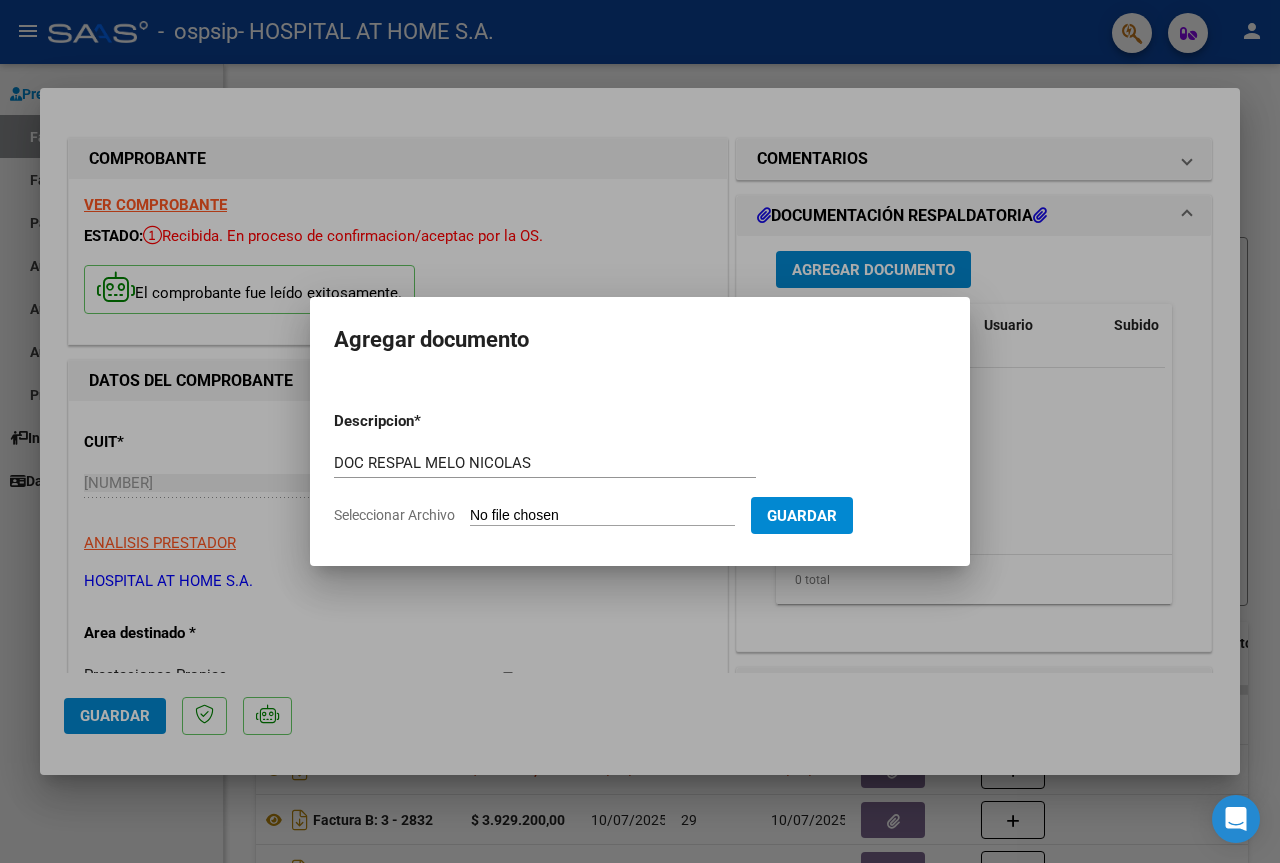 click on "Seleccionar Archivo" at bounding box center [602, 516] 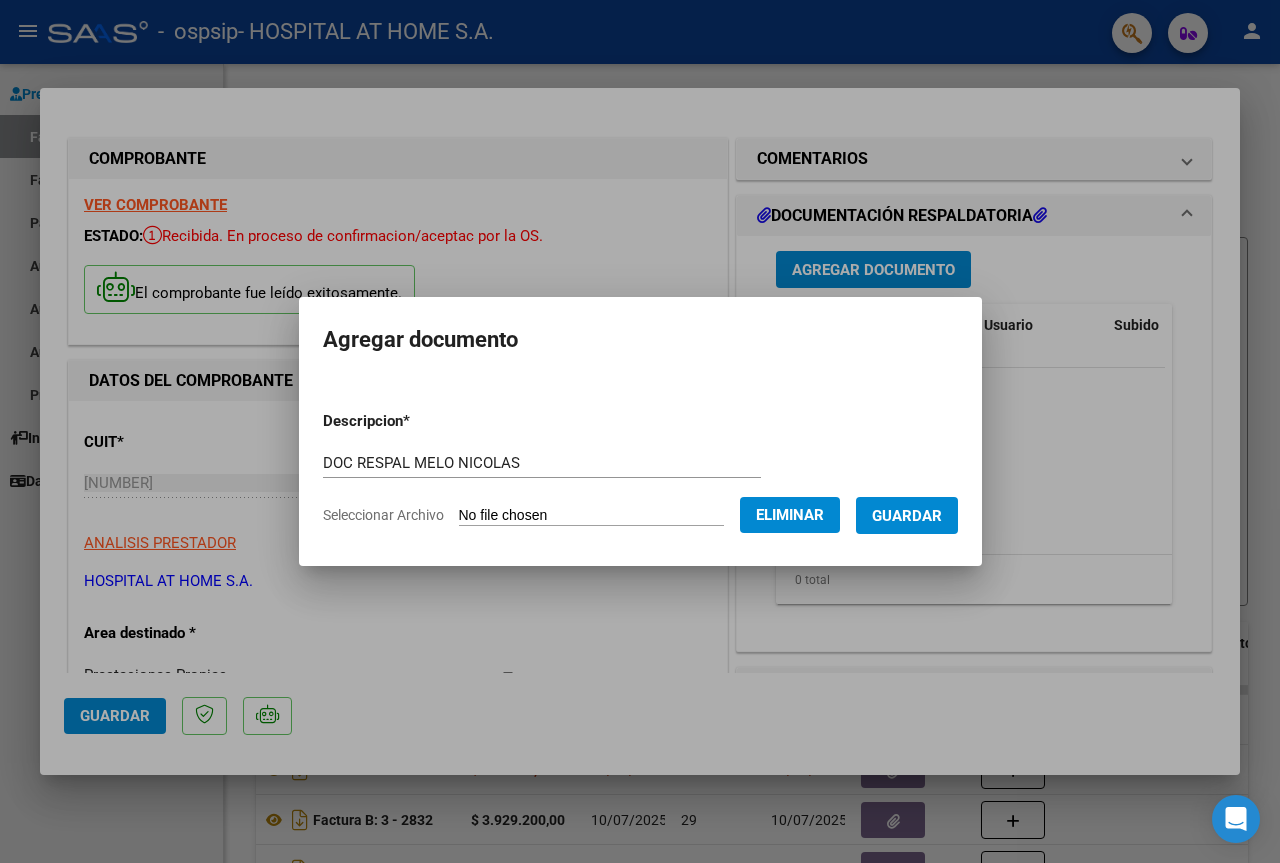 click on "Guardar" at bounding box center (907, 516) 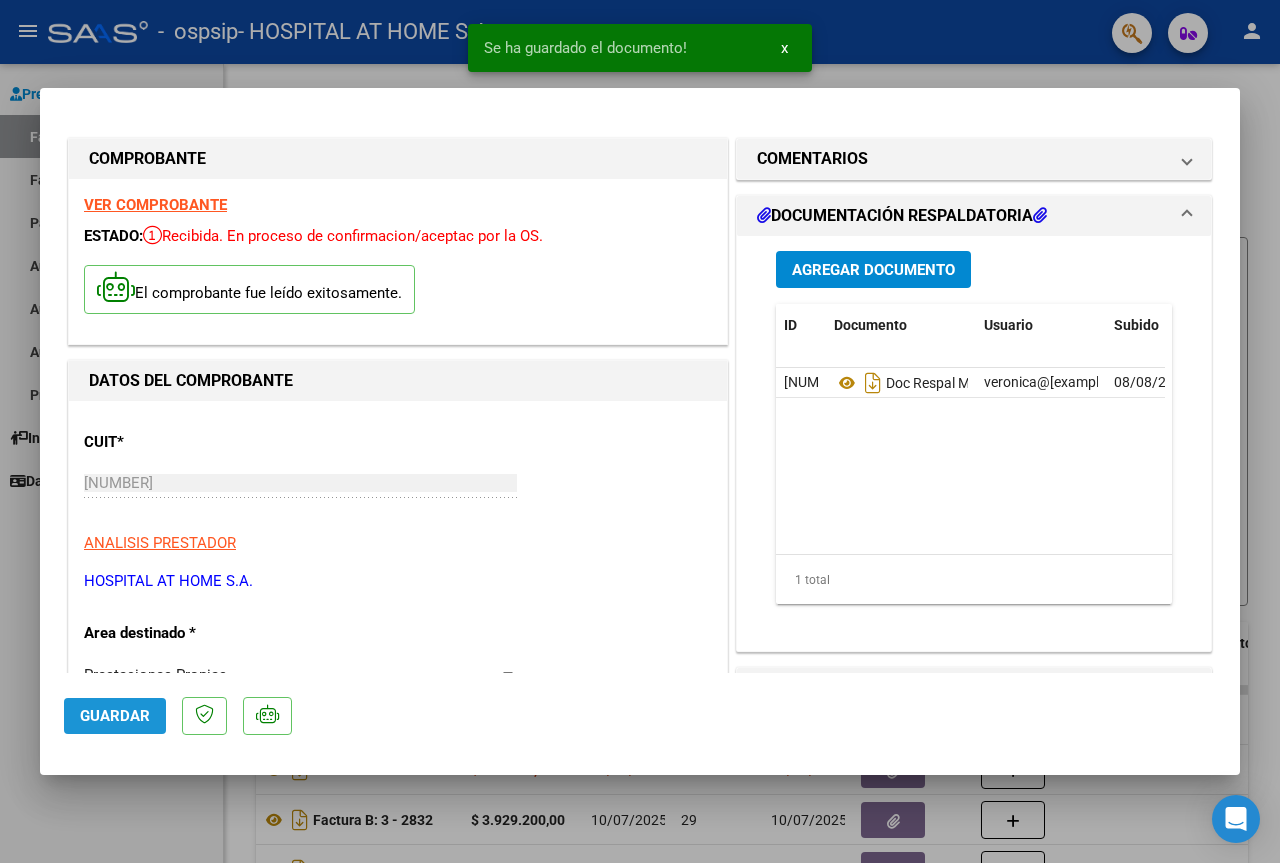 click on "Guardar" 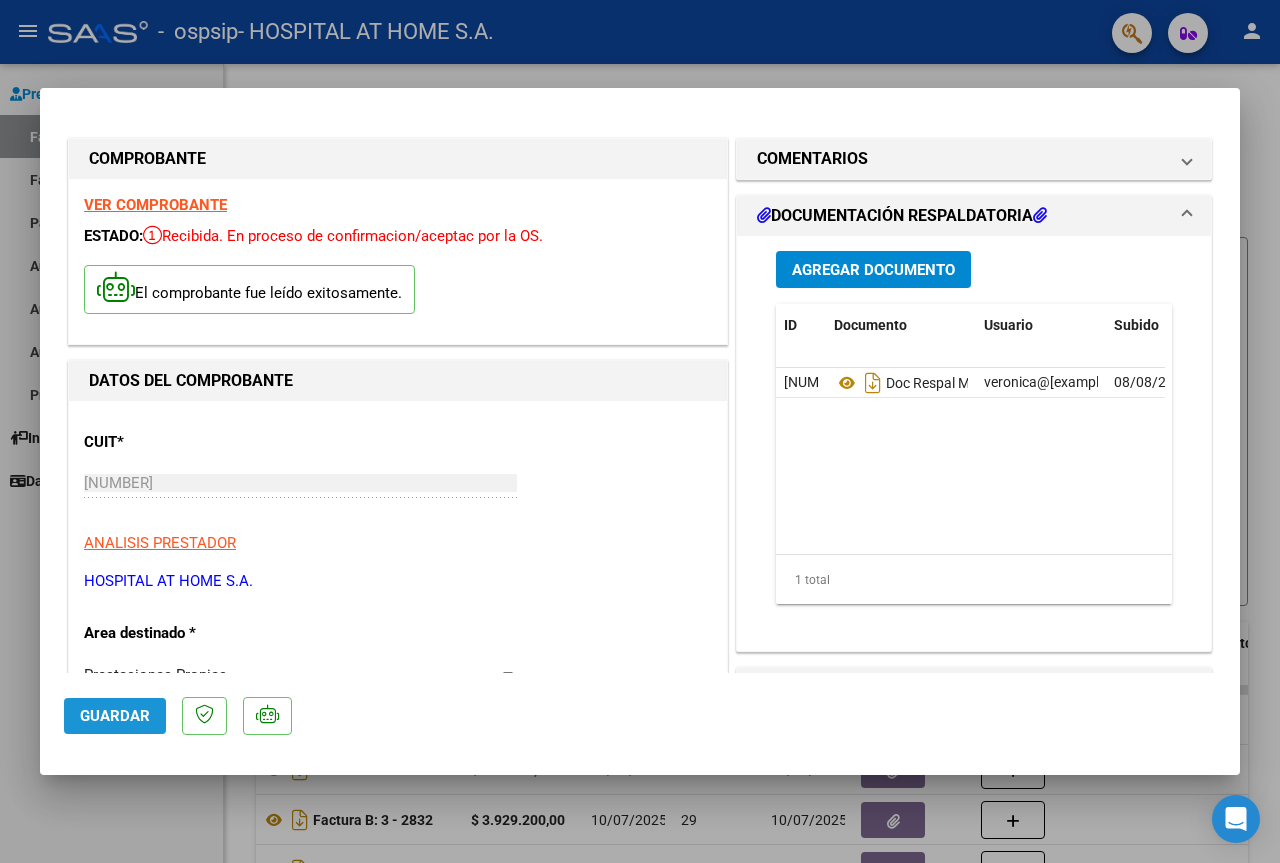 click on "Guardar" 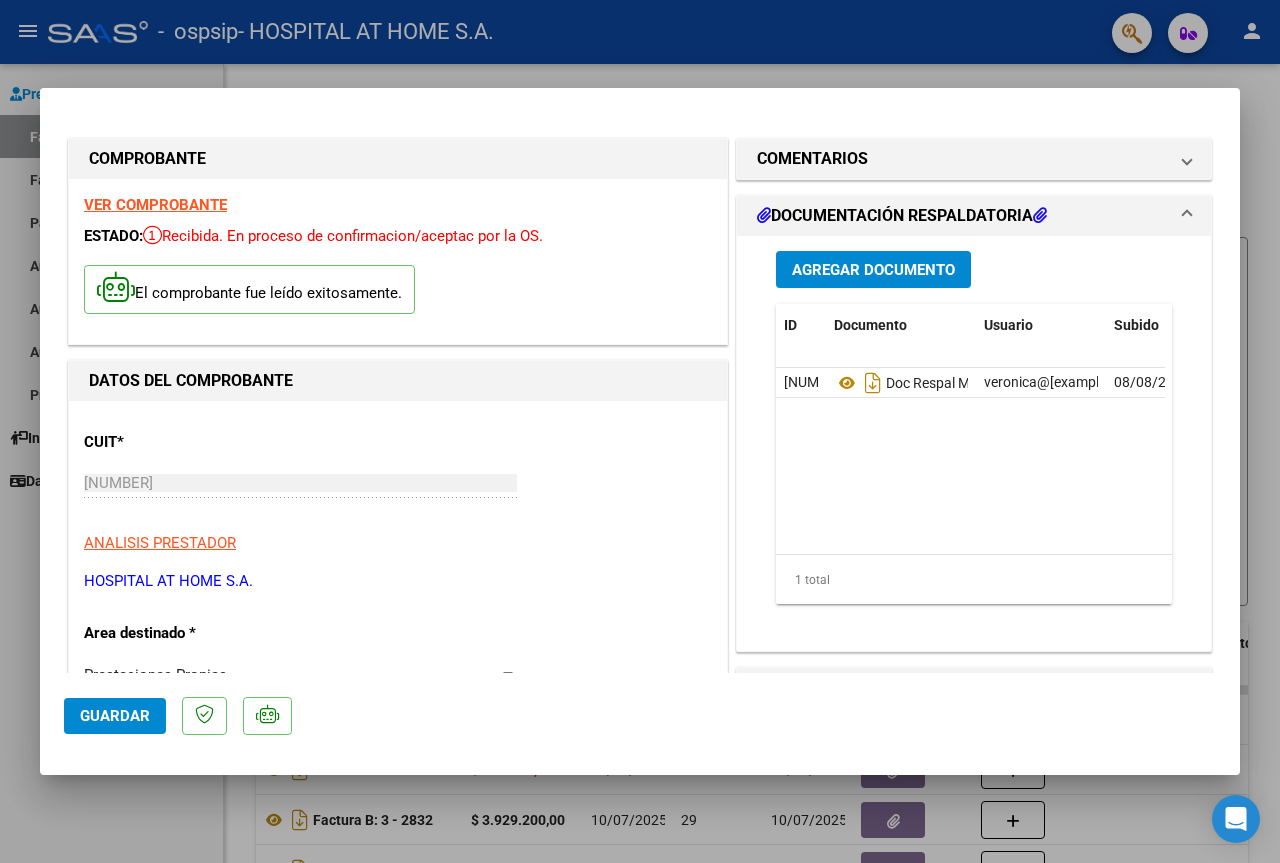 click at bounding box center [640, 431] 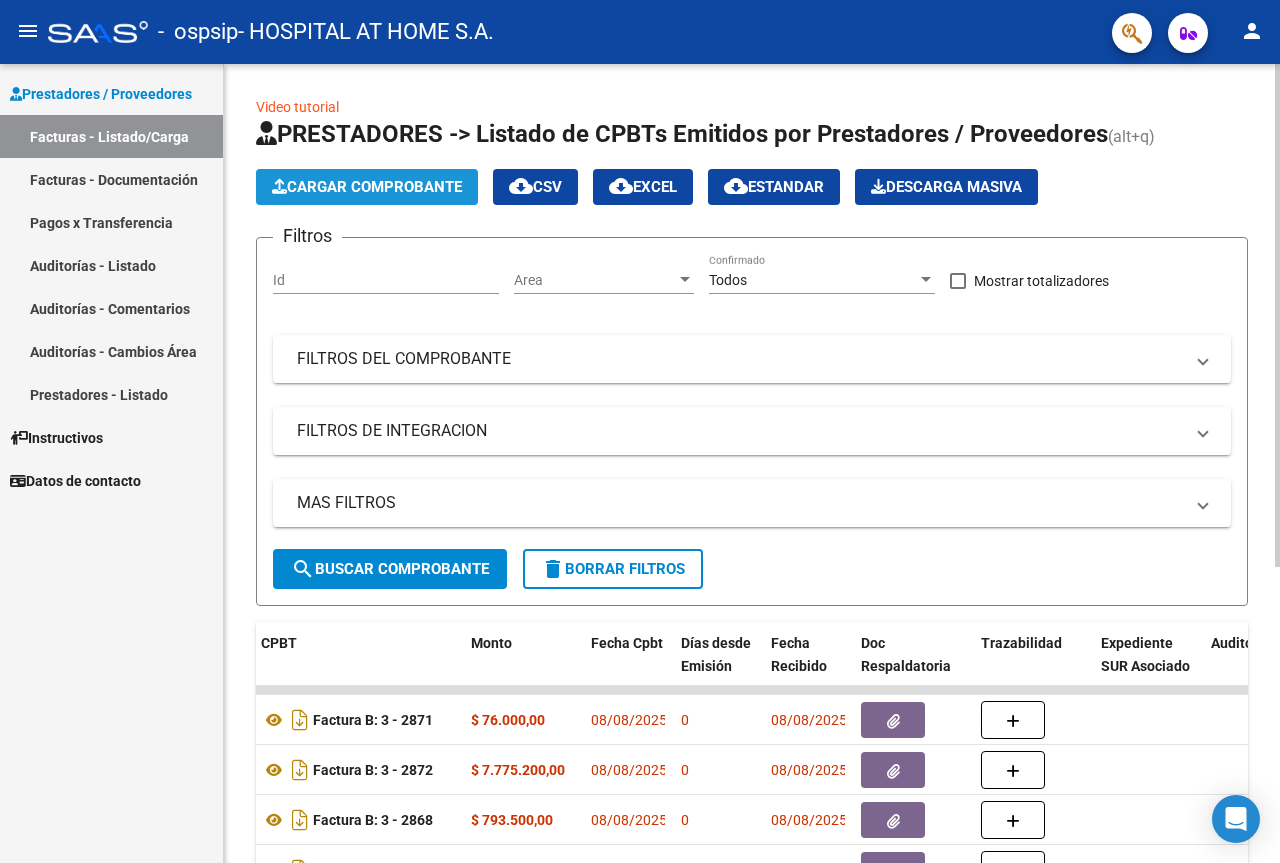click on "Cargar Comprobante" 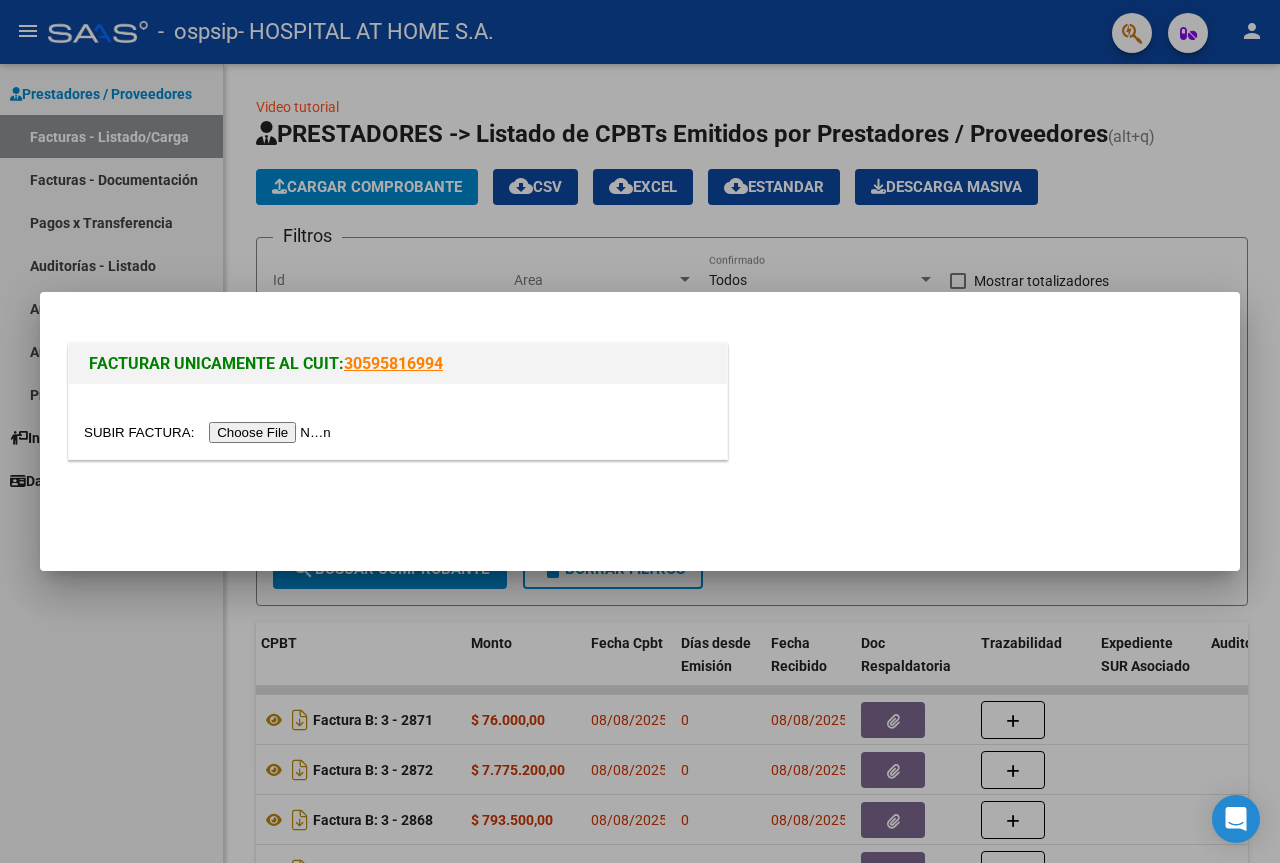 click at bounding box center [210, 432] 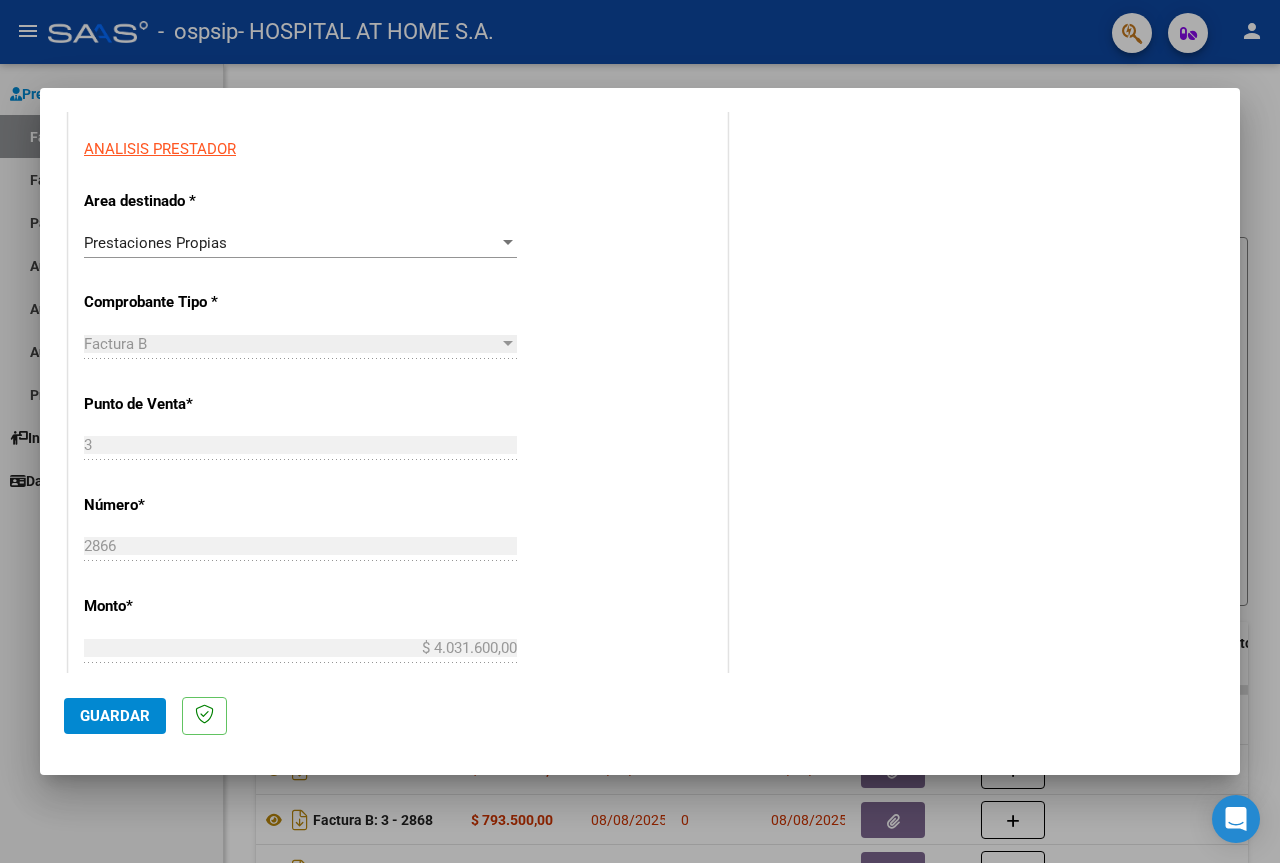 scroll, scrollTop: 400, scrollLeft: 0, axis: vertical 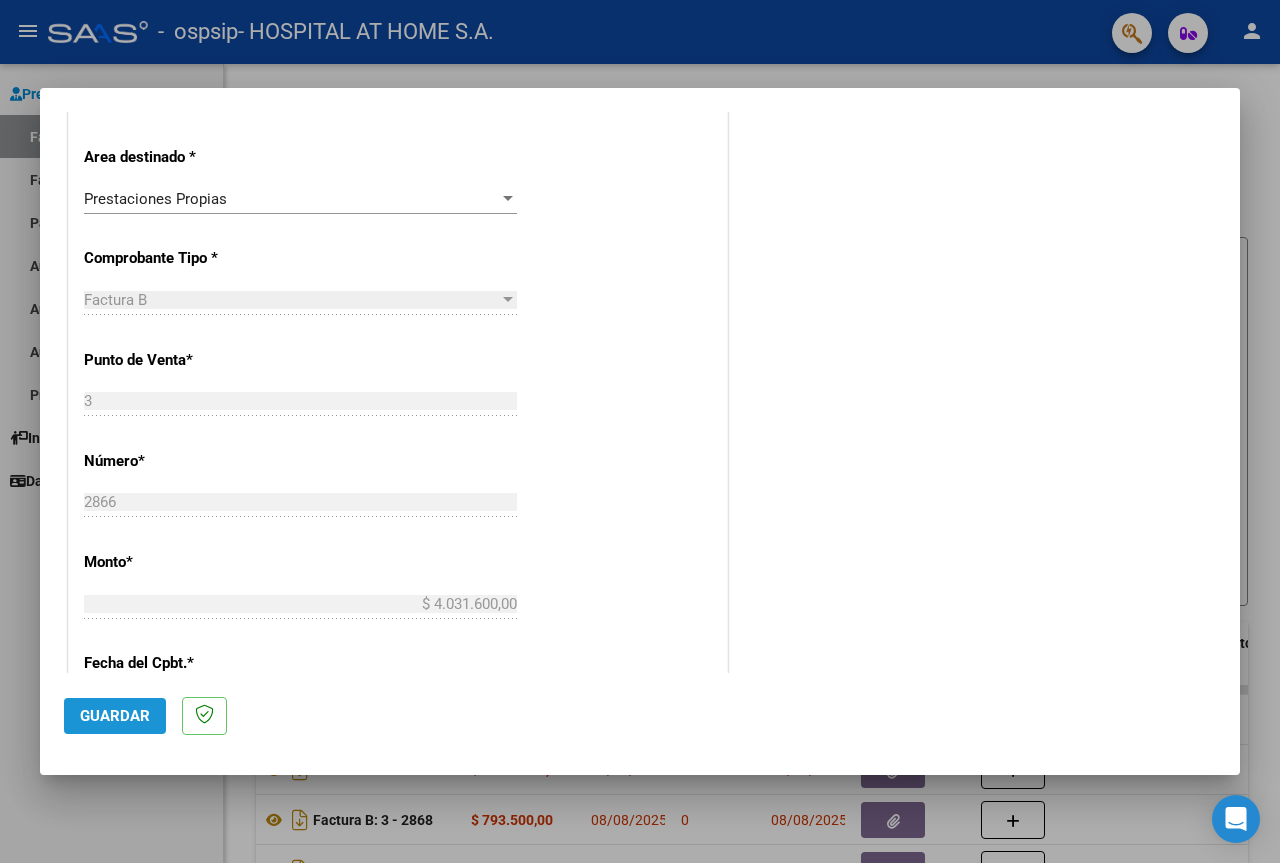 click on "Guardar" 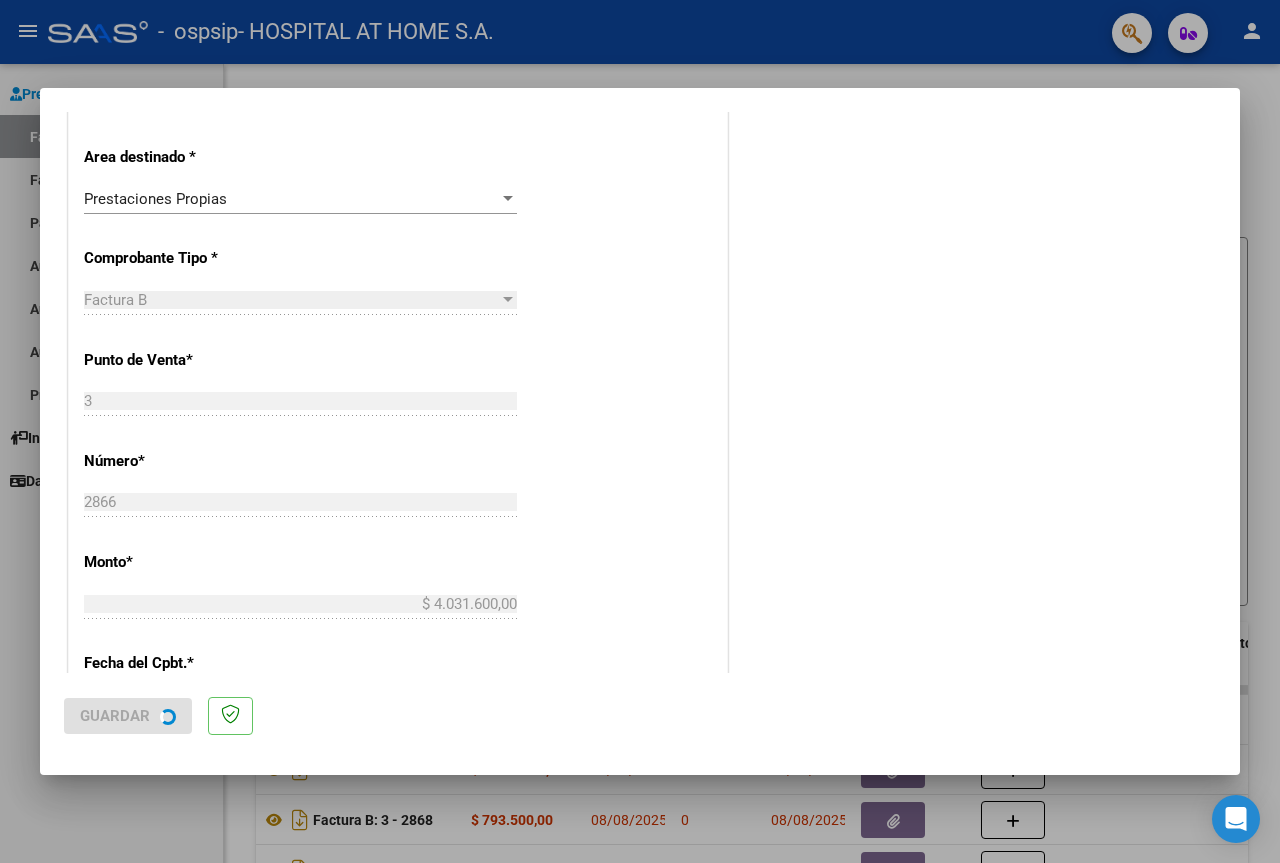 scroll, scrollTop: 0, scrollLeft: 0, axis: both 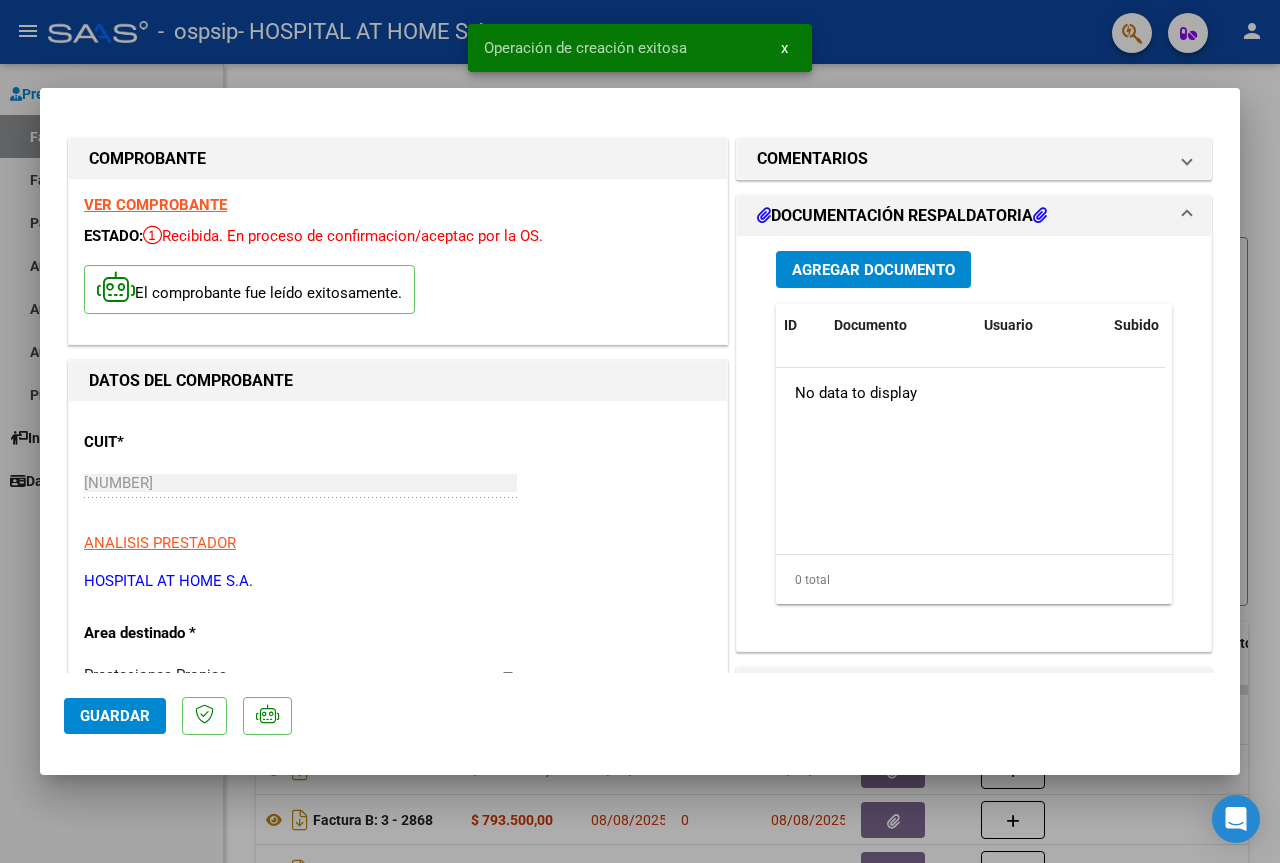 click on "Agregar Documento" at bounding box center [873, 270] 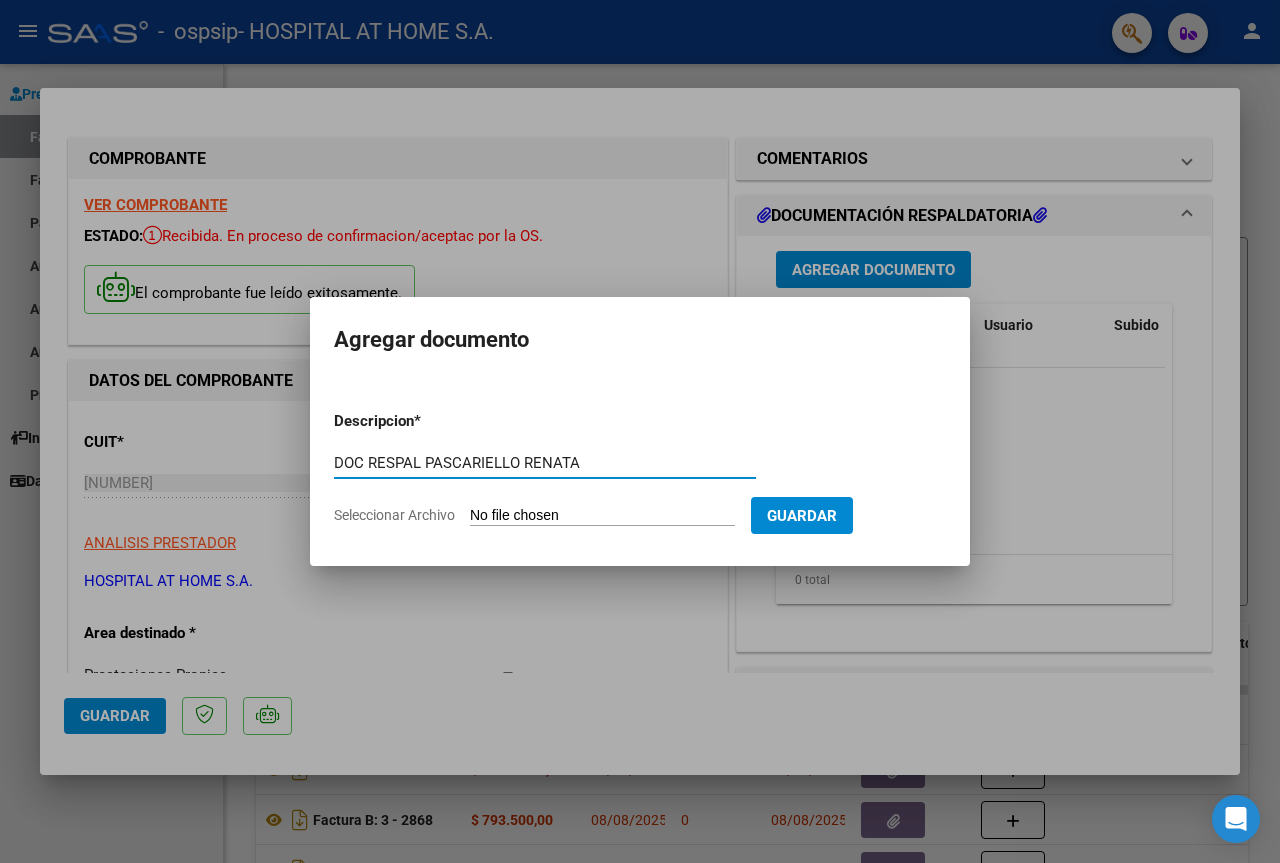 type on "DOC RESPAL PASCARIELLO RENATA" 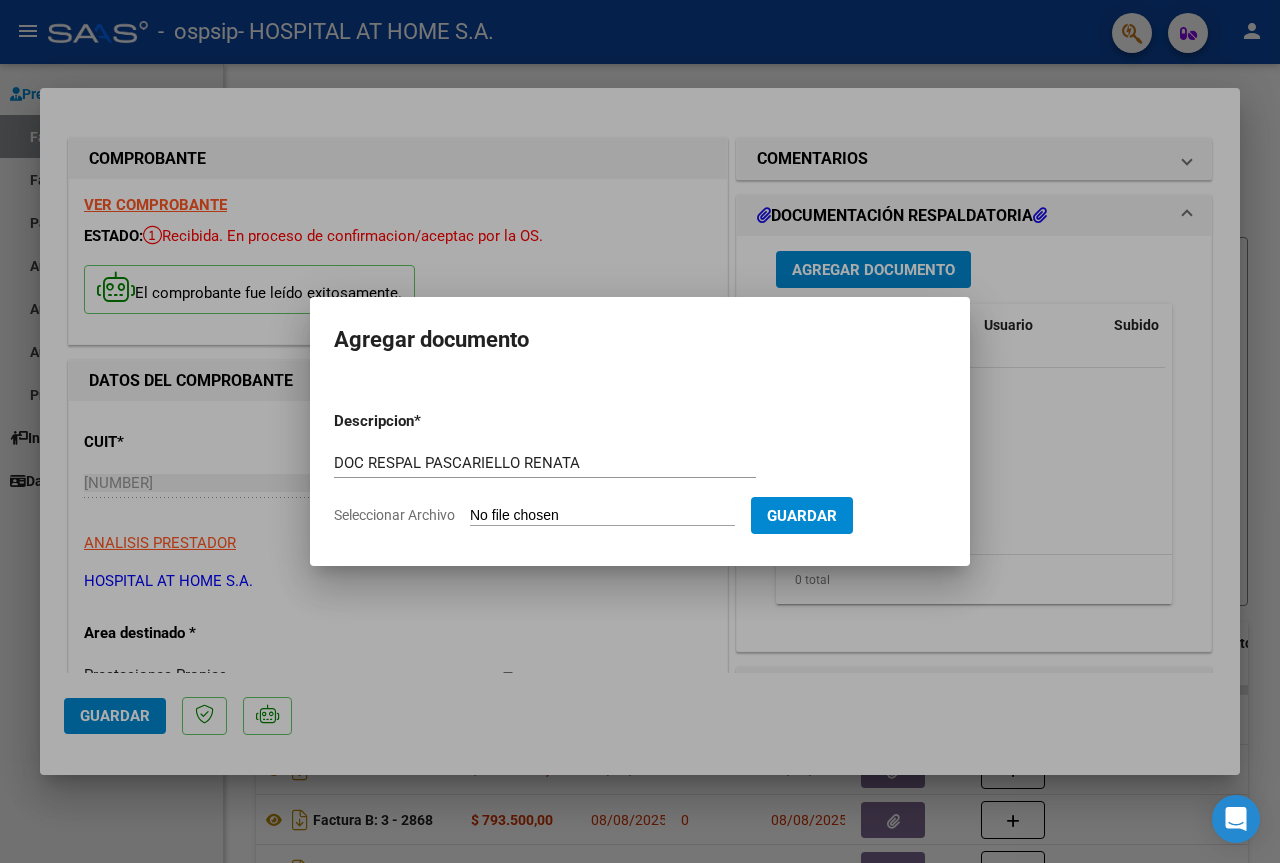 click on "Seleccionar Archivo" at bounding box center [602, 516] 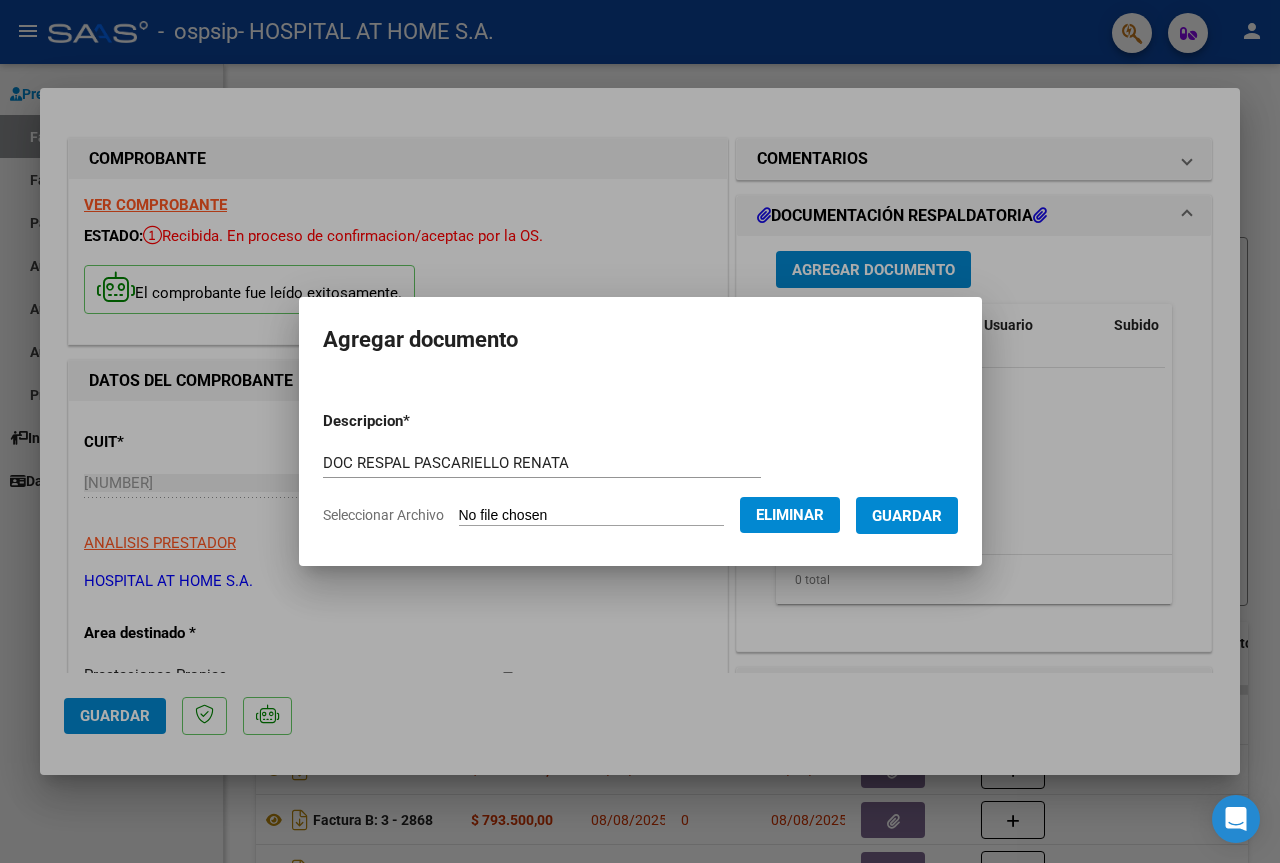 click on "Guardar" at bounding box center (907, 516) 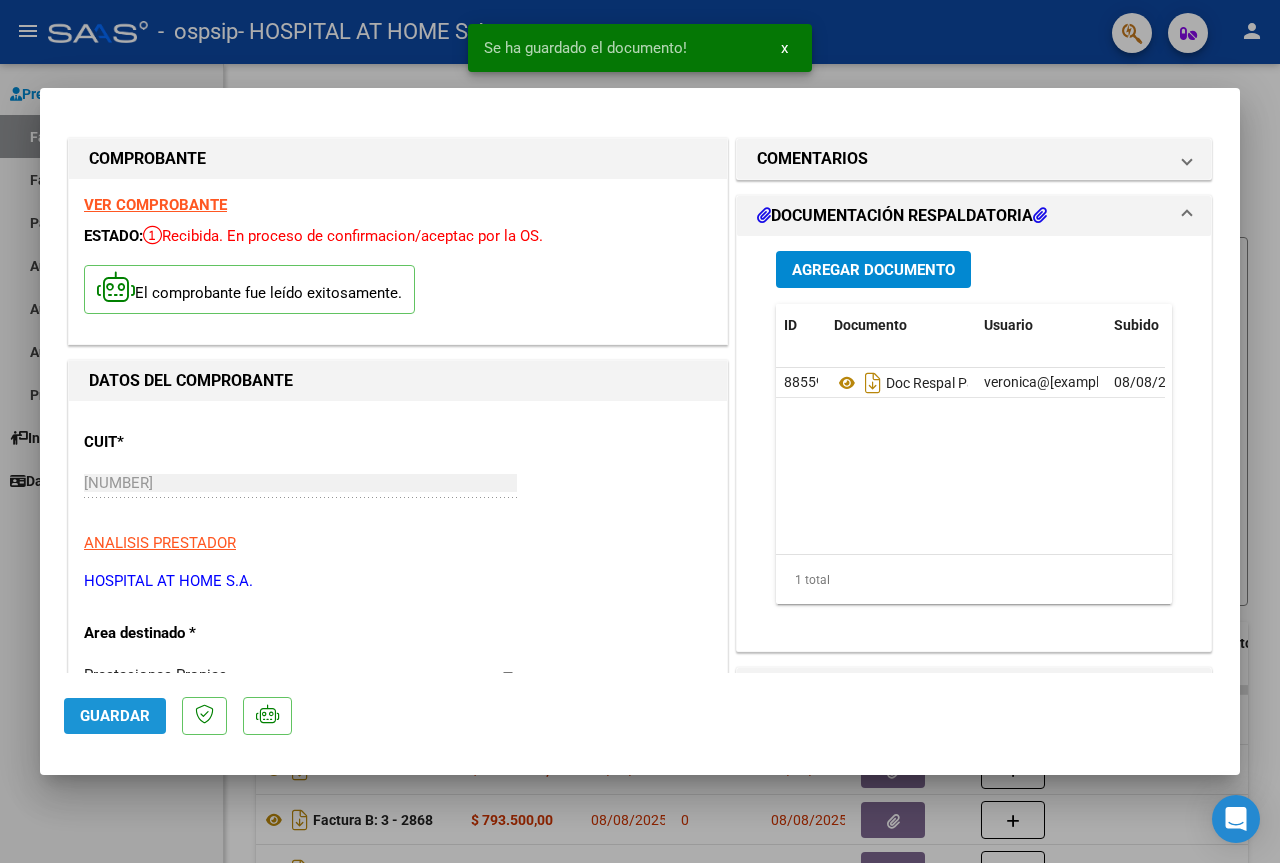 click on "Guardar" 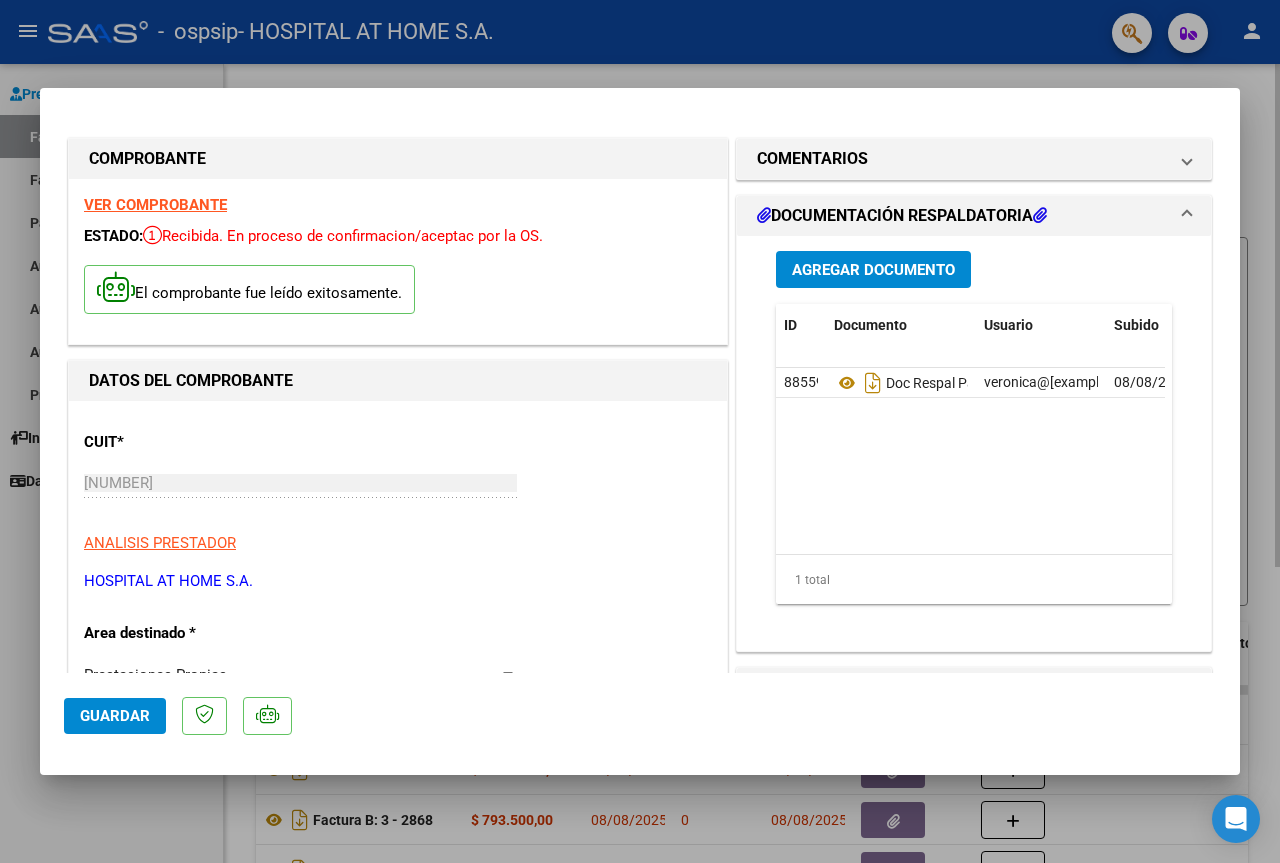 click at bounding box center (640, 431) 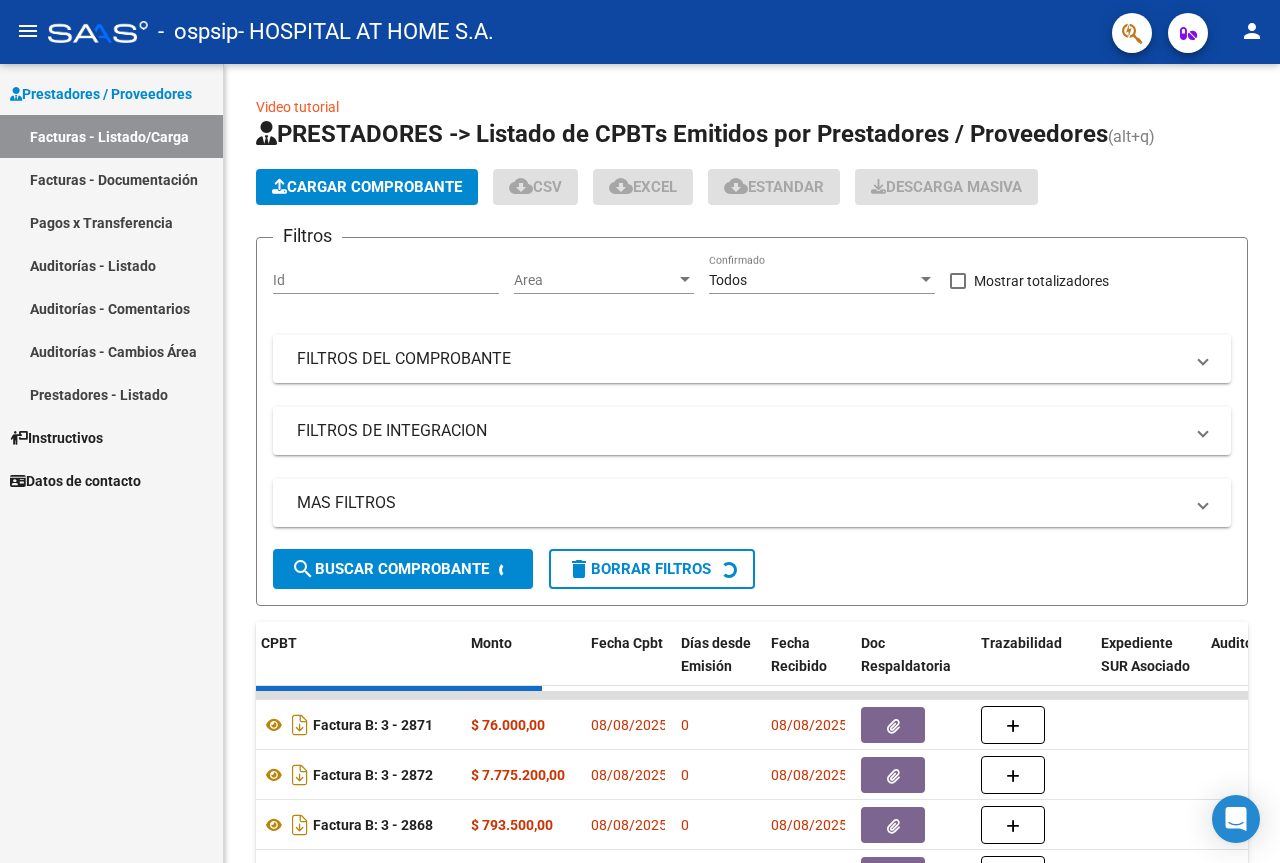 click on "- osp sip - HOSPITAL AT HOME S.A." 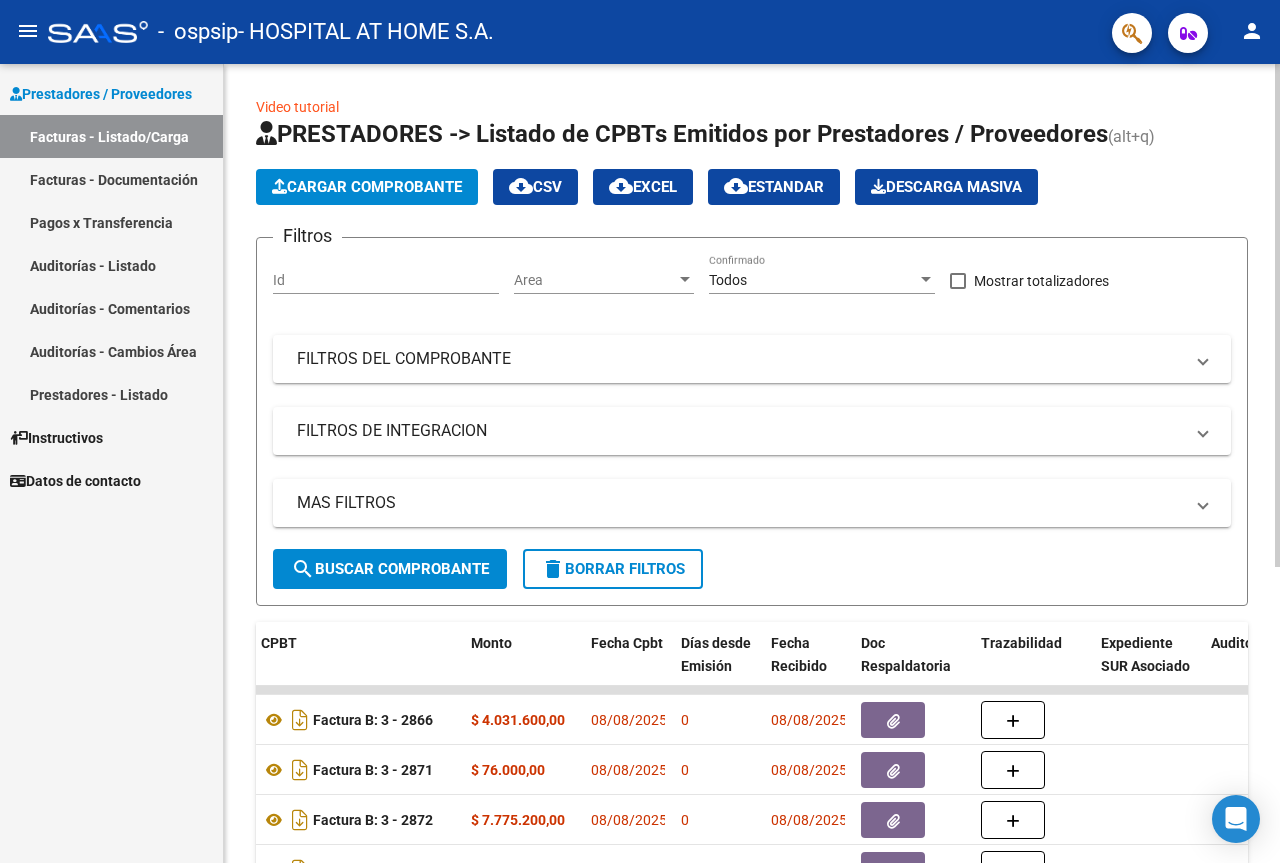 click on "Cargar Comprobante" 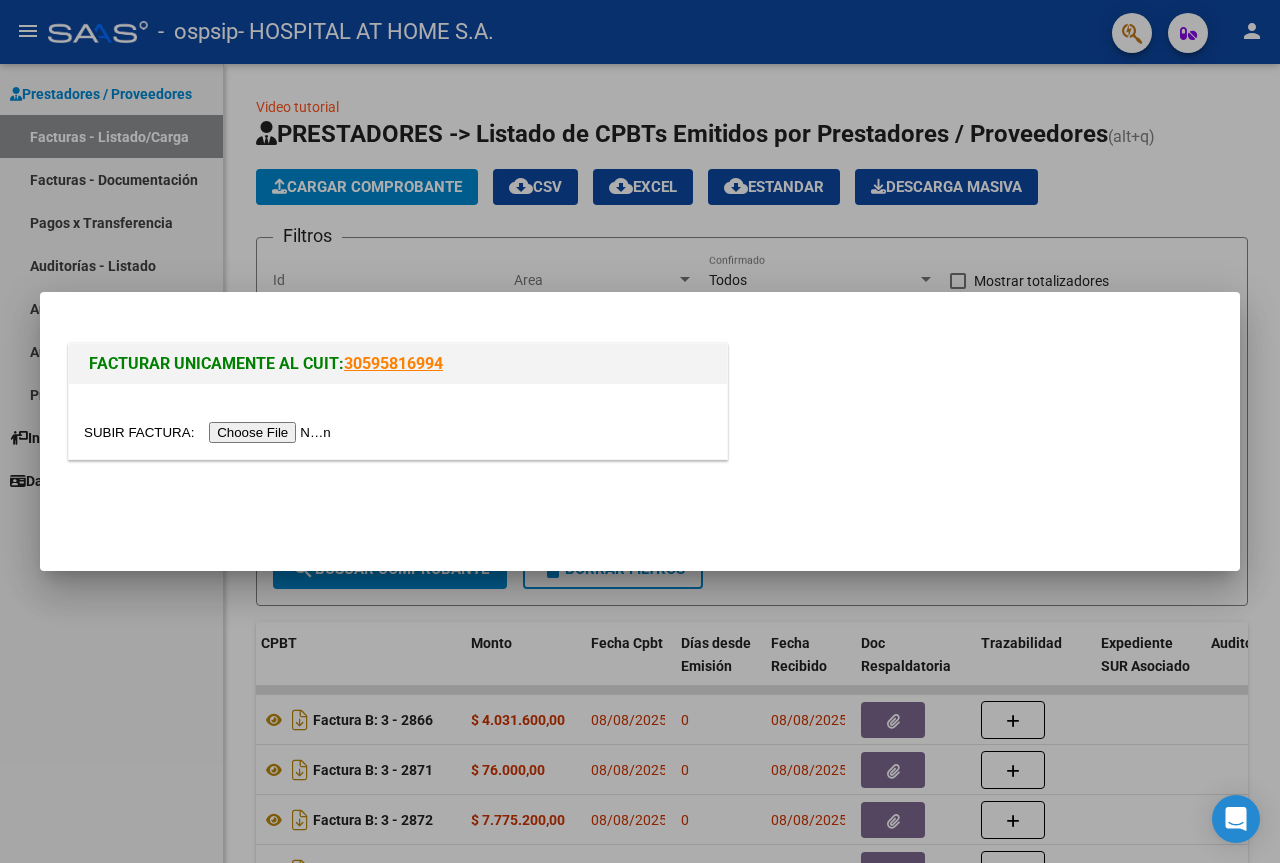 click at bounding box center (210, 432) 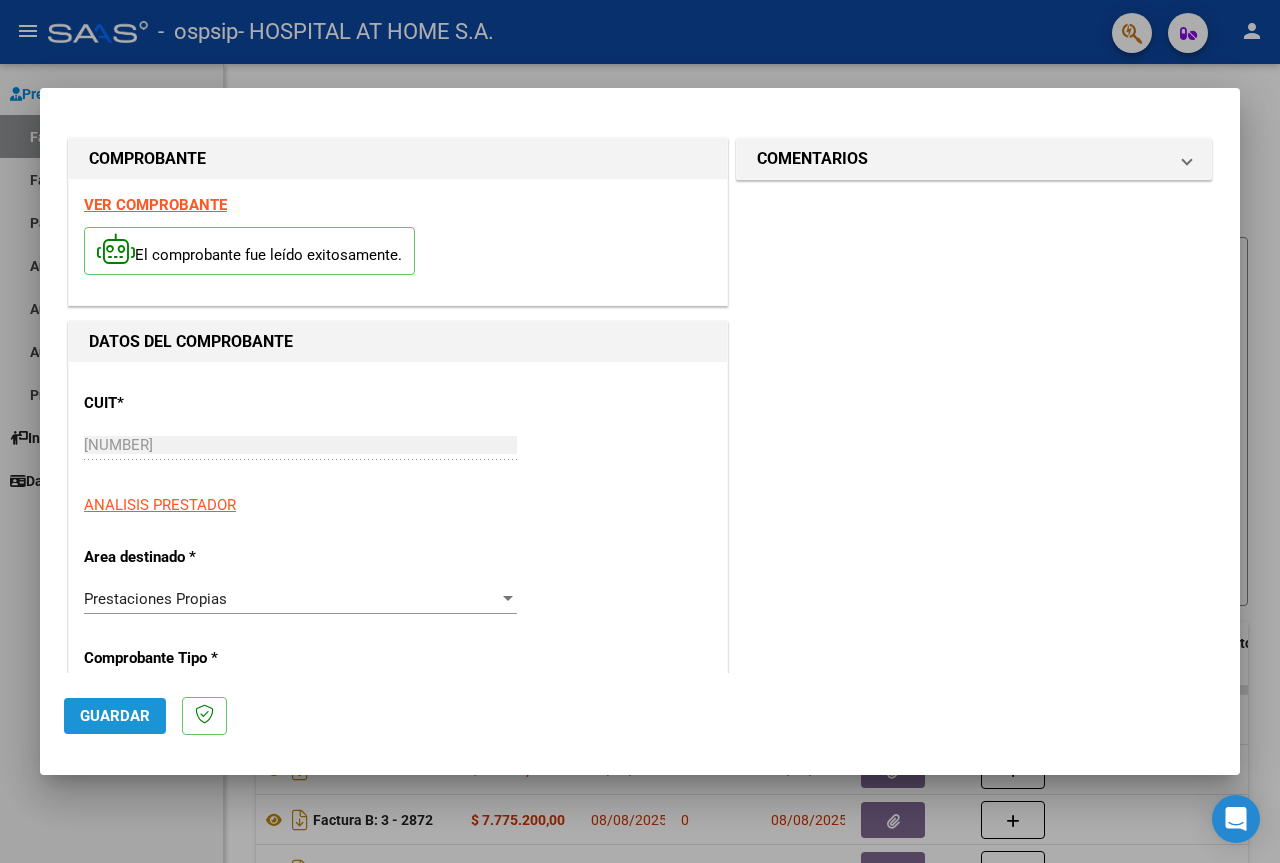 click on "Guardar" 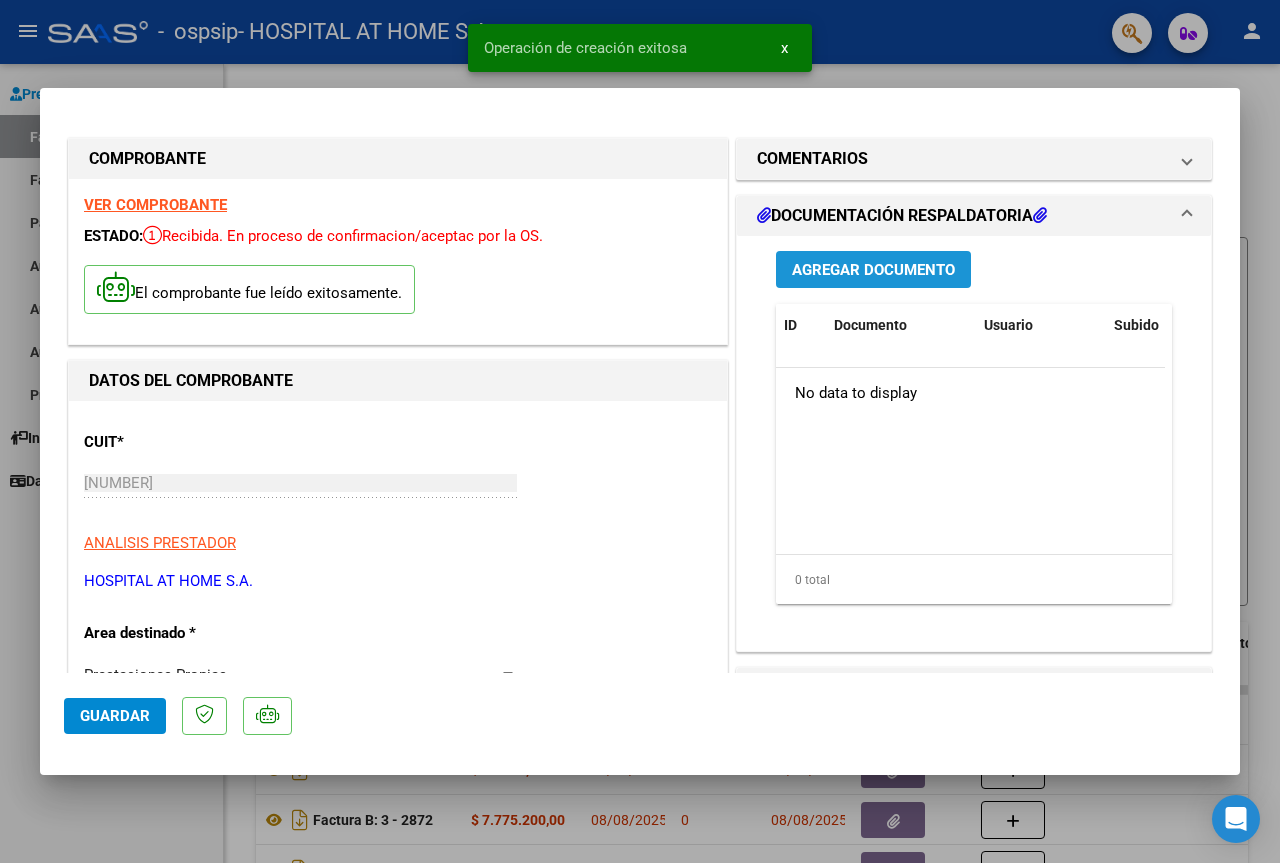 click on "Agregar Documento" at bounding box center [873, 270] 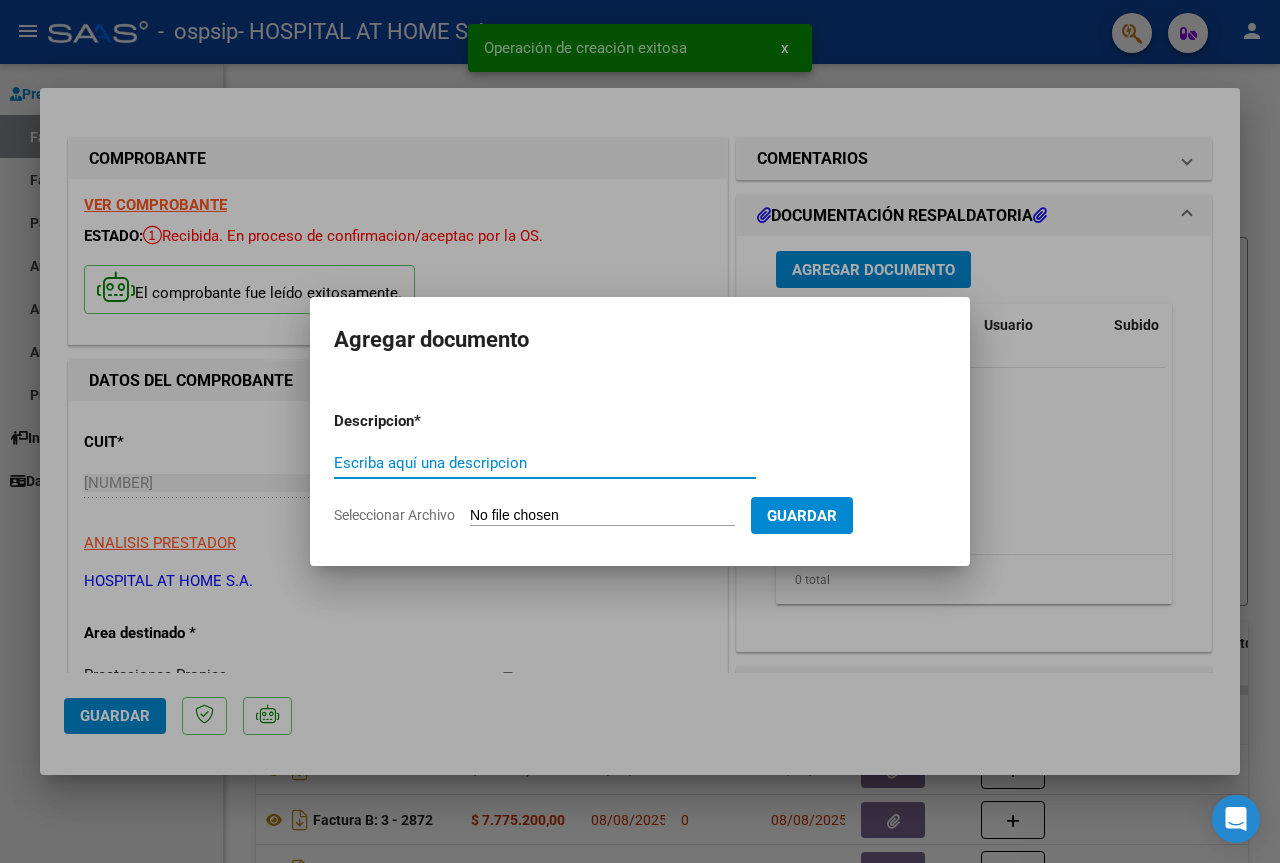 click on "Escriba aquí una descripcion" at bounding box center (545, 463) 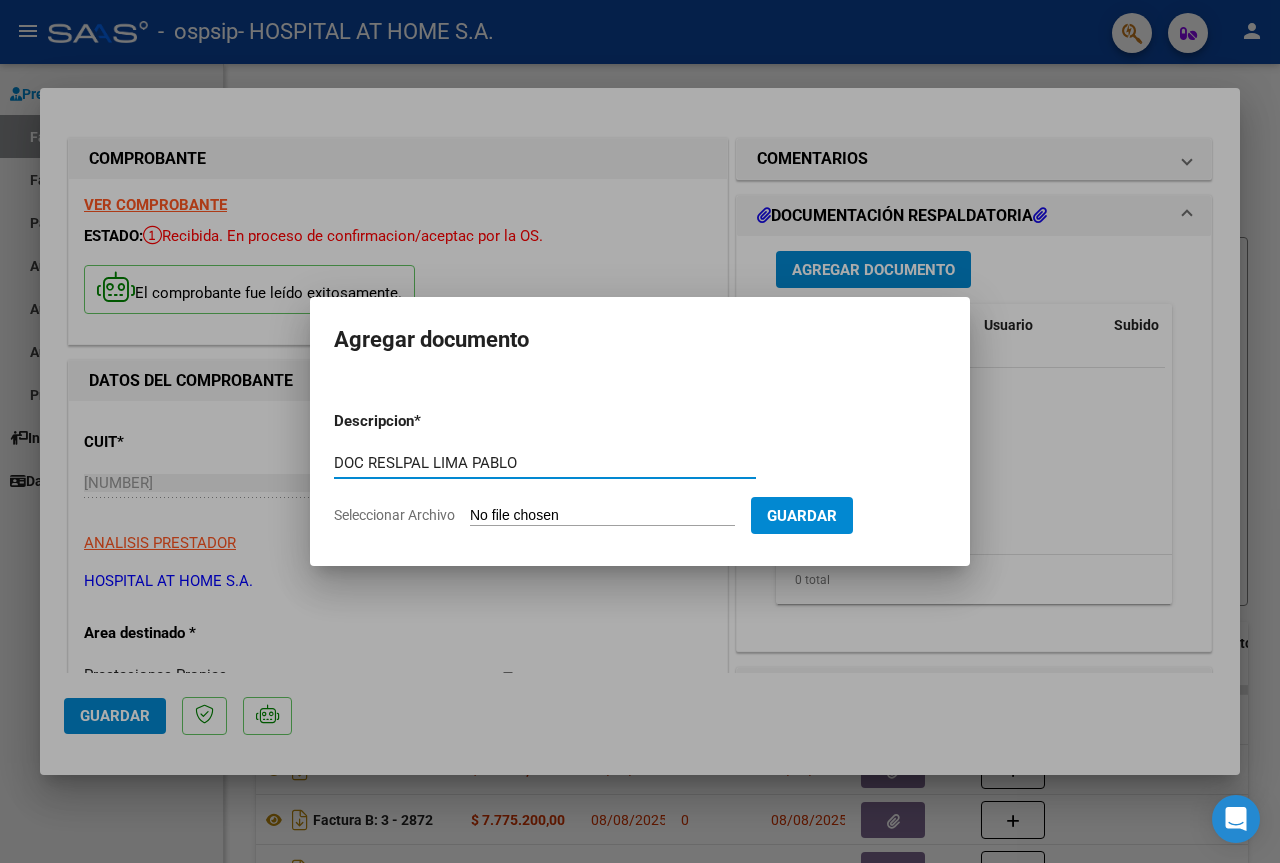 type on "DOC RESLPAL LIMA PABLO" 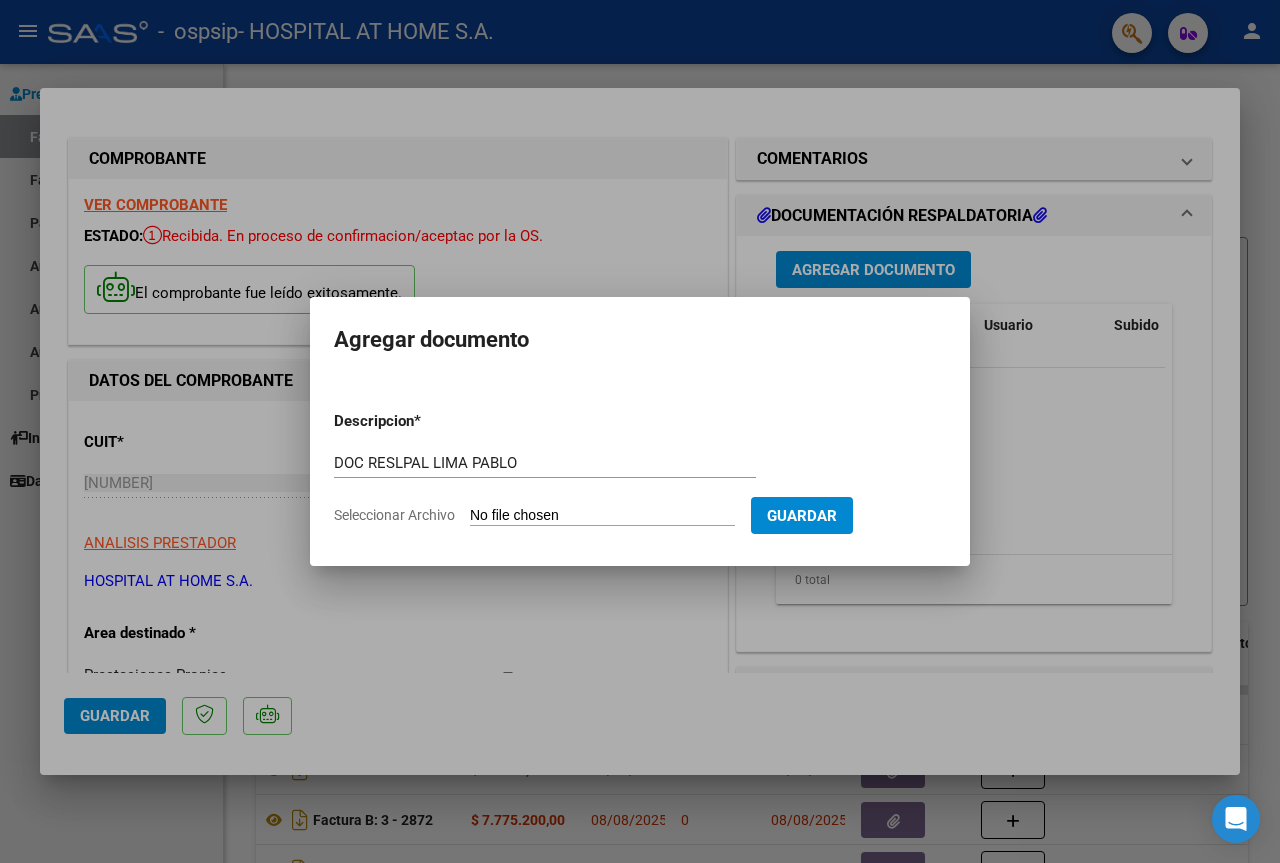 click on "Seleccionar Archivo" at bounding box center [602, 516] 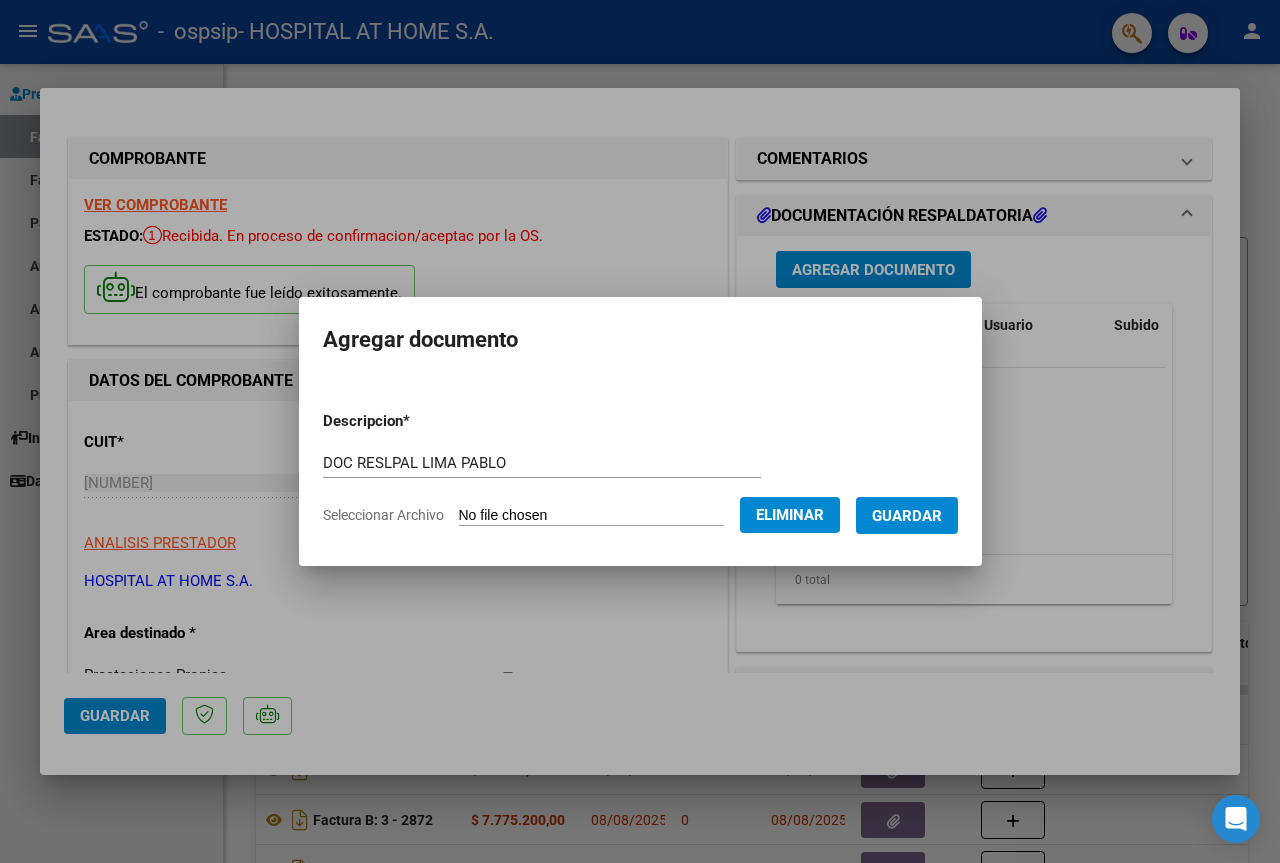 click on "Guardar" at bounding box center (907, 516) 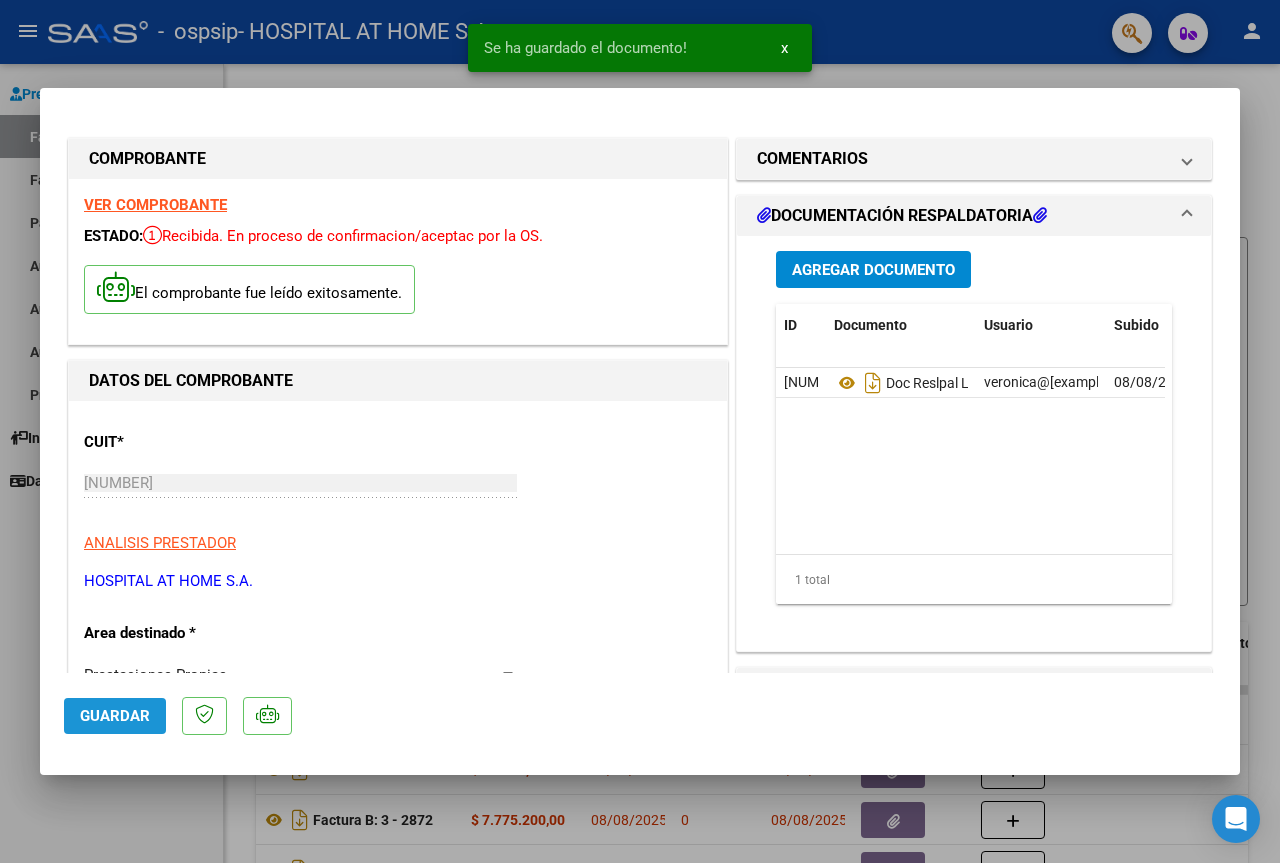click on "Guardar" 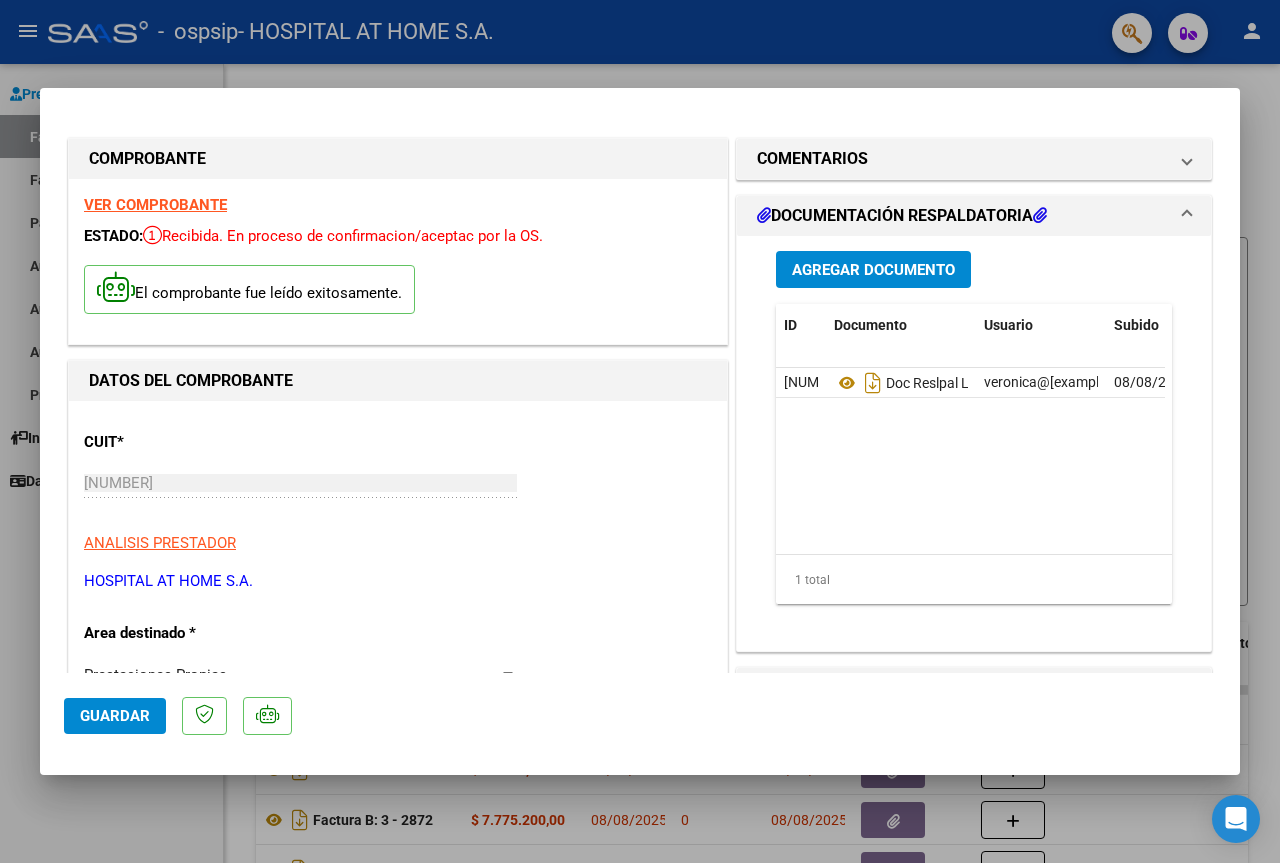 click at bounding box center [640, 431] 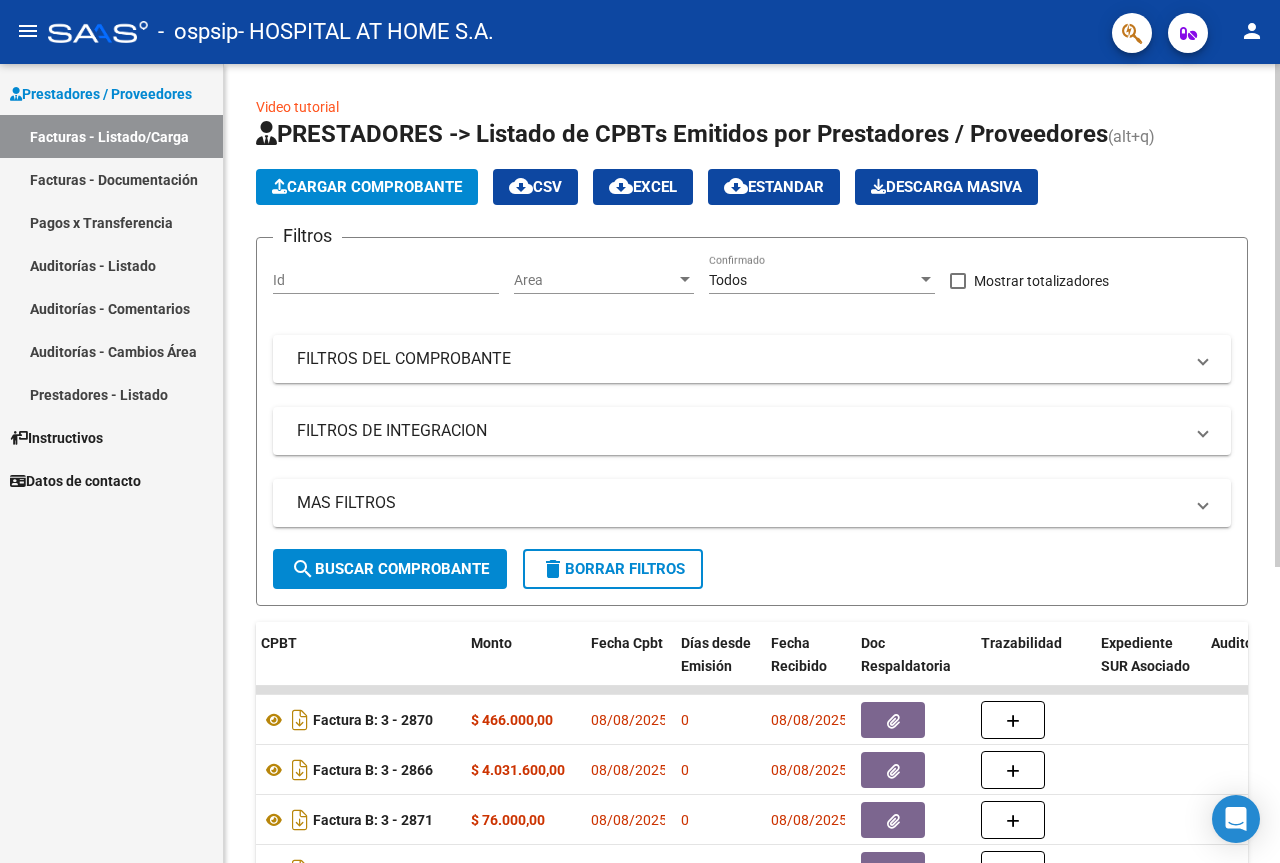 click on "Cargar Comprobante" 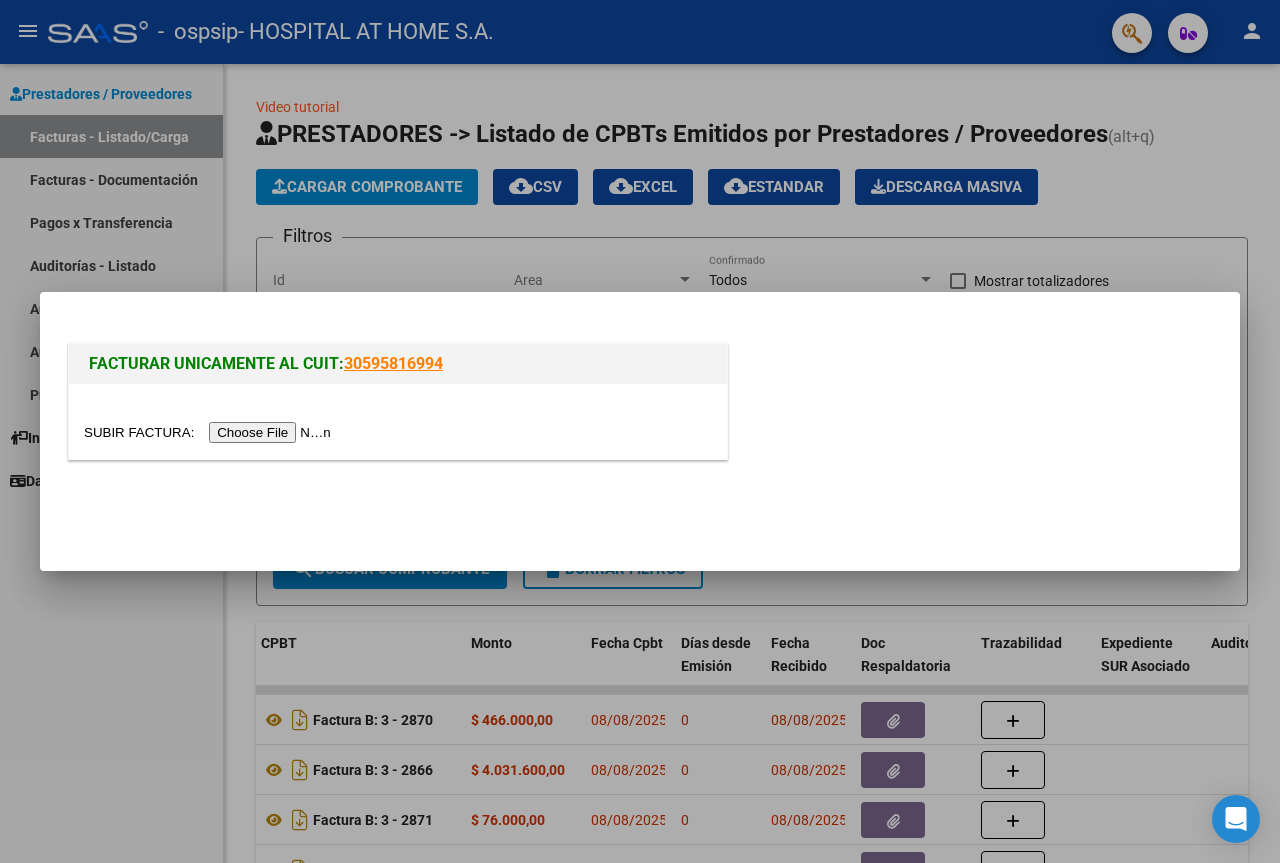 click at bounding box center [210, 432] 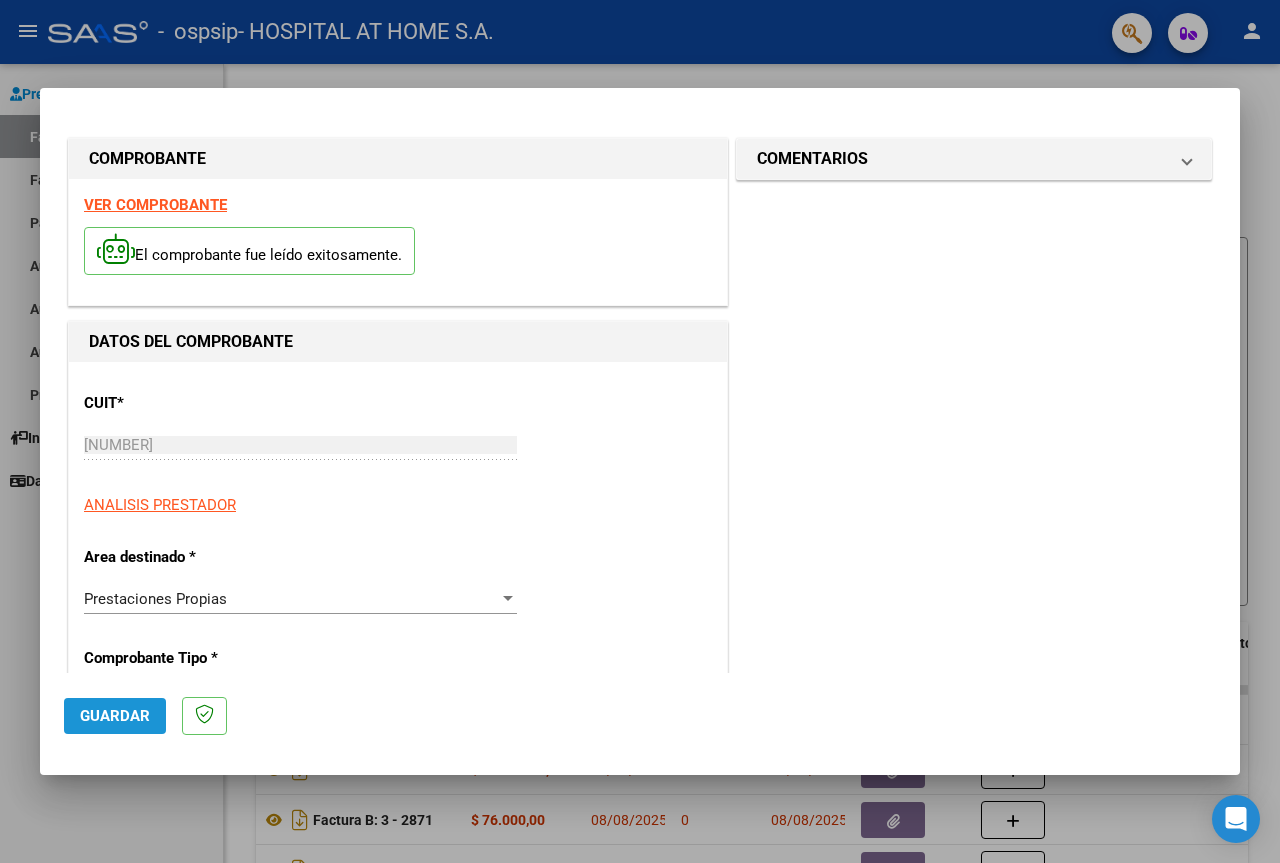 click on "Guardar" 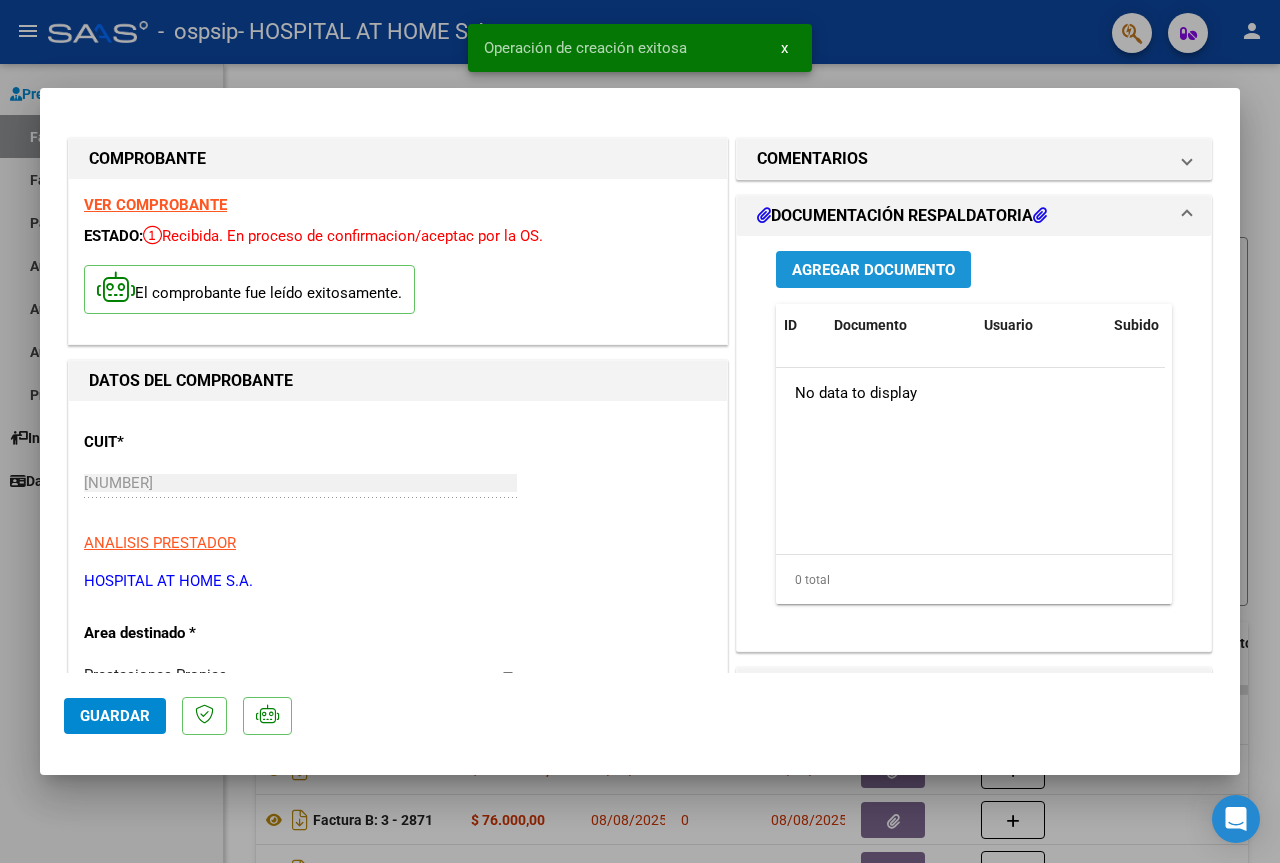 click on "Agregar Documento" at bounding box center [873, 270] 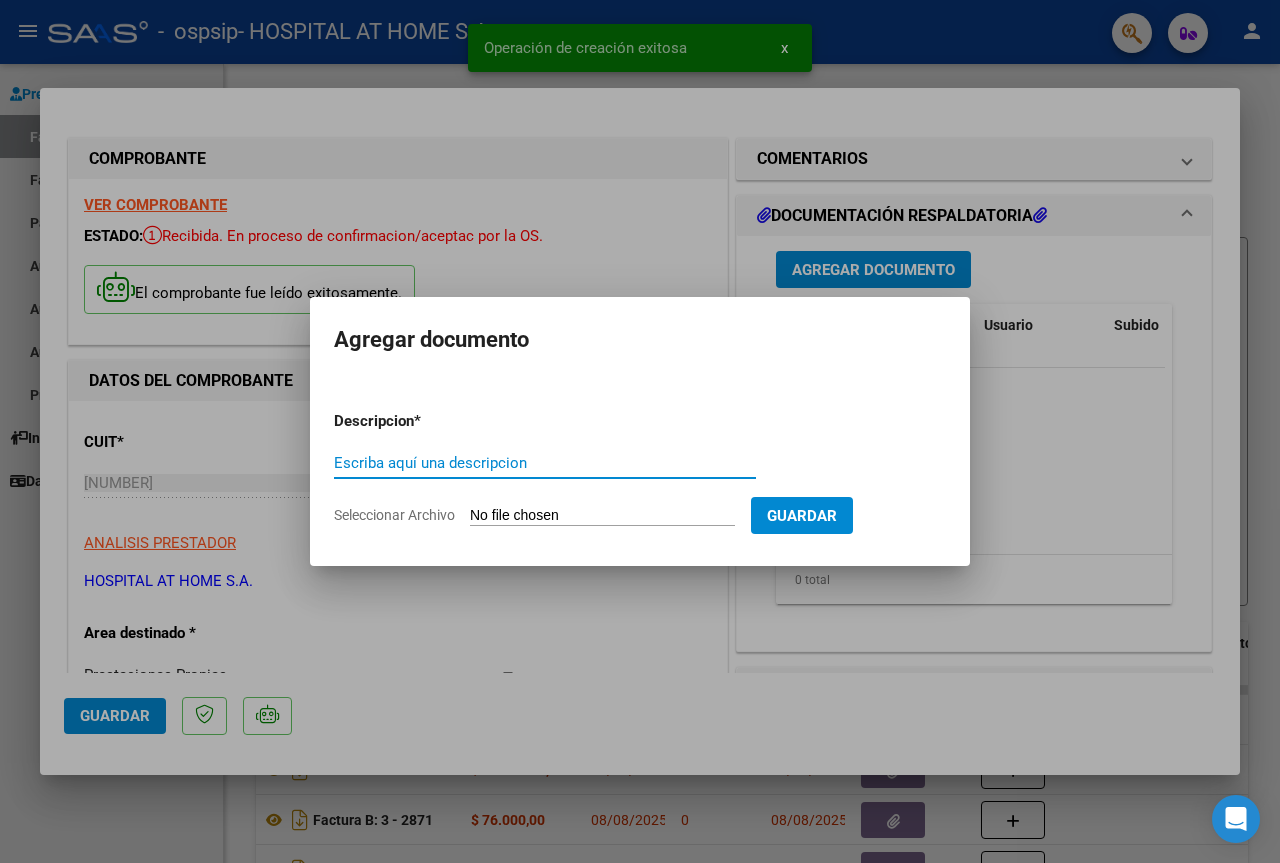 click on "Escriba aquí una descripcion" at bounding box center [545, 463] 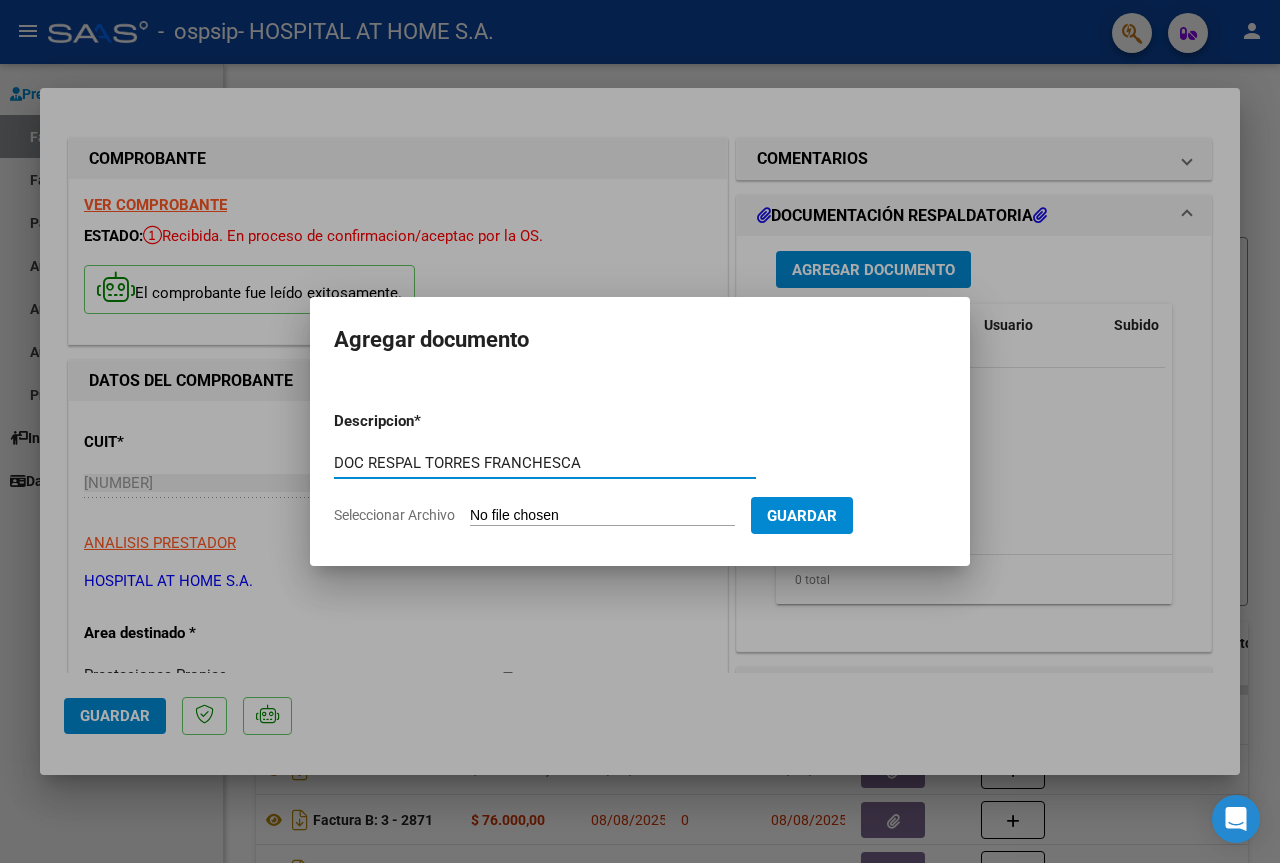 type on "DOC RESPAL TORRES FRANCHESCA" 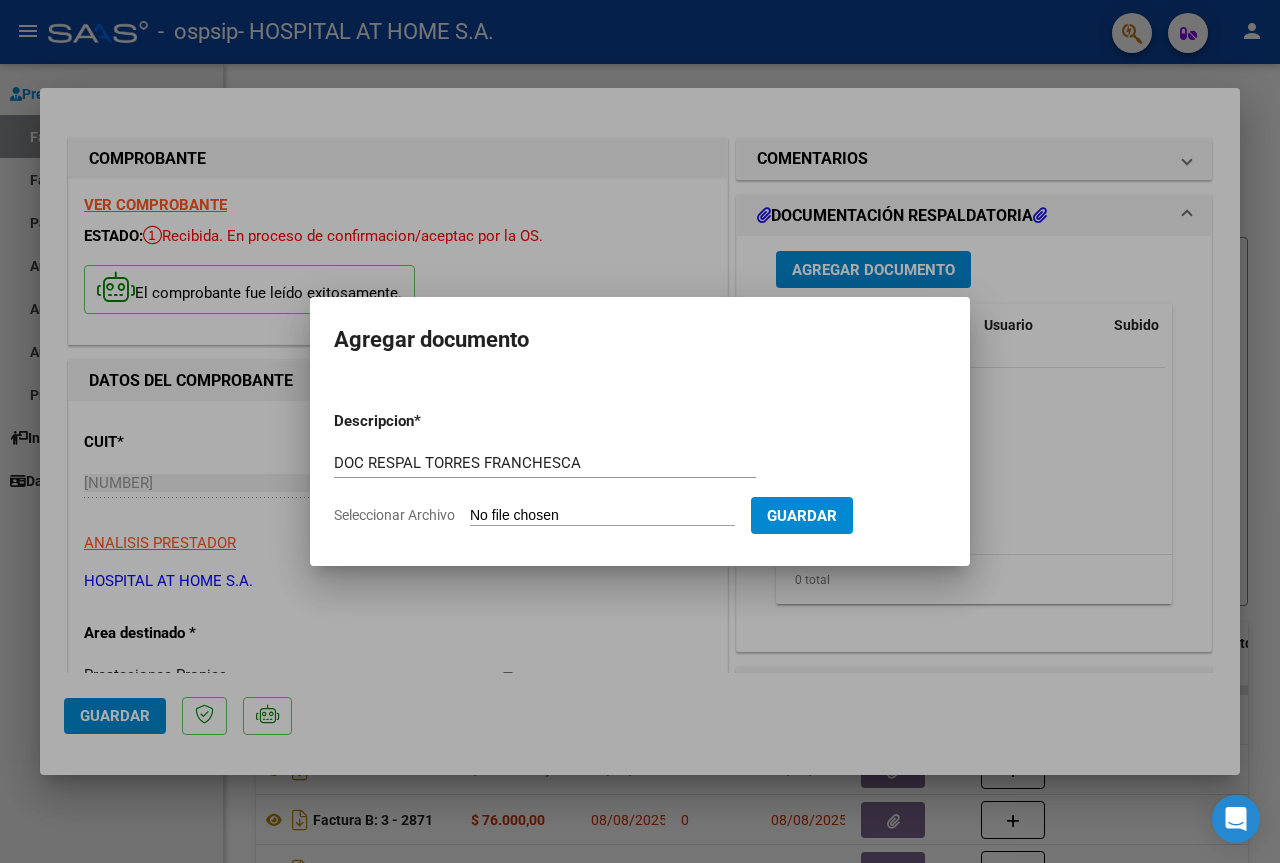 click on "Seleccionar Archivo" at bounding box center (602, 516) 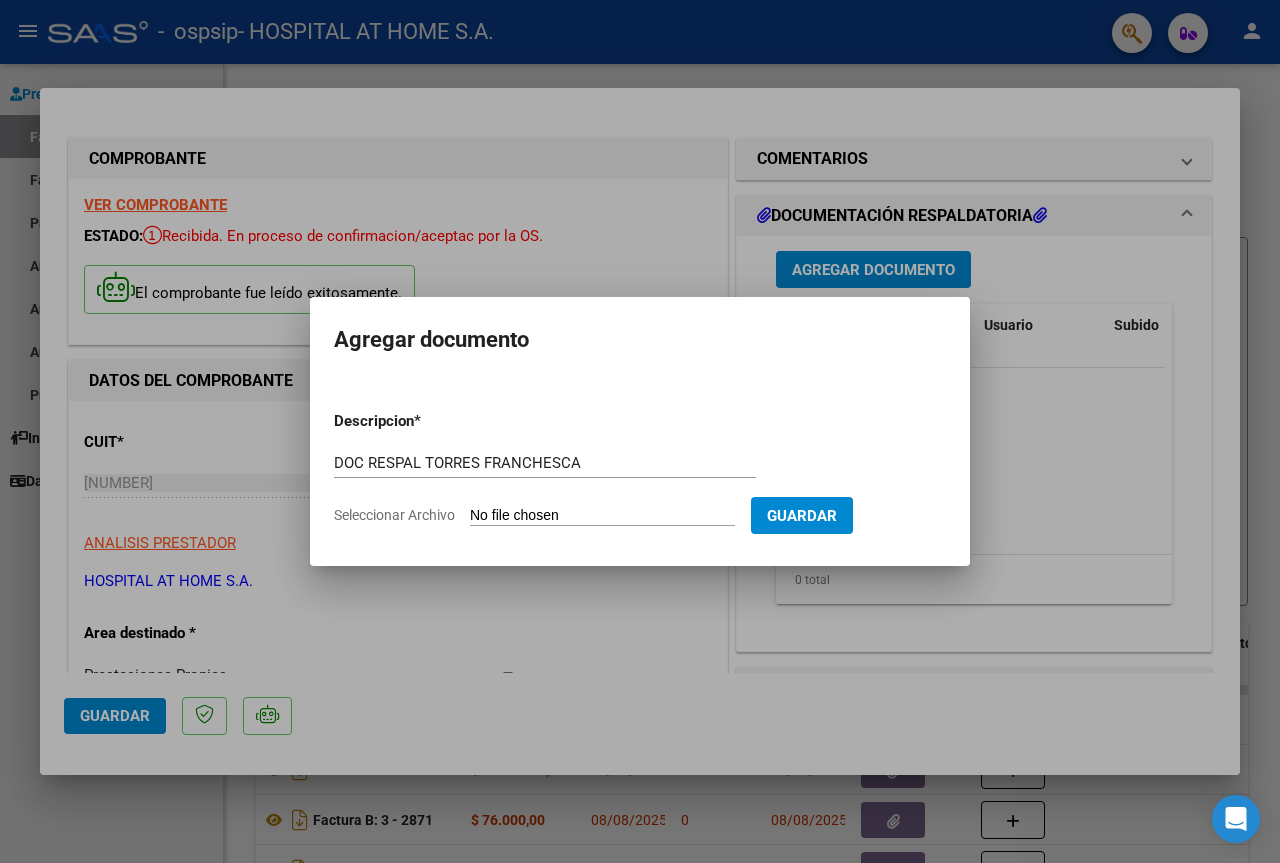 type on "C:\fakepath\DOC RESPAL TORRES FRANCHESCA.pdf" 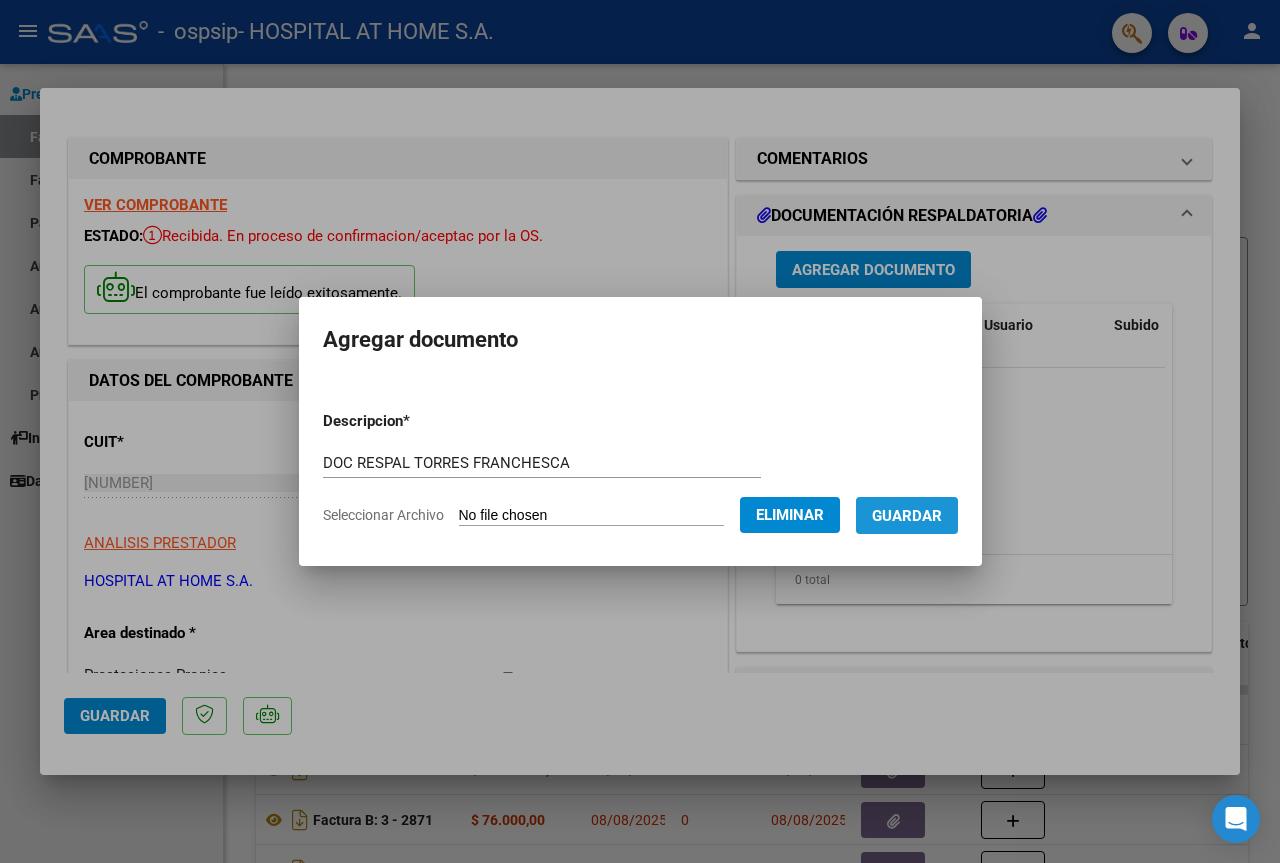 click on "Guardar" at bounding box center (907, 516) 